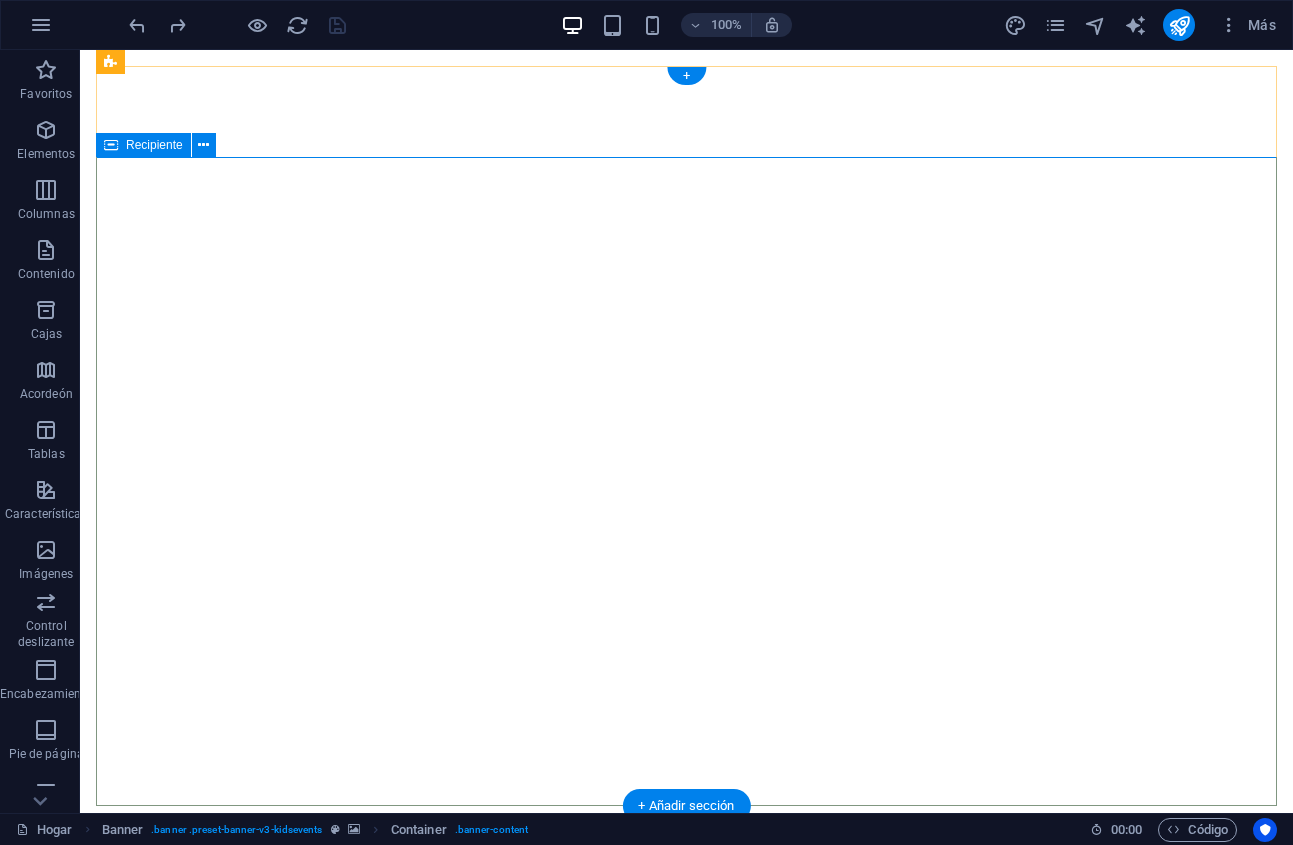scroll, scrollTop: 0, scrollLeft: 0, axis: both 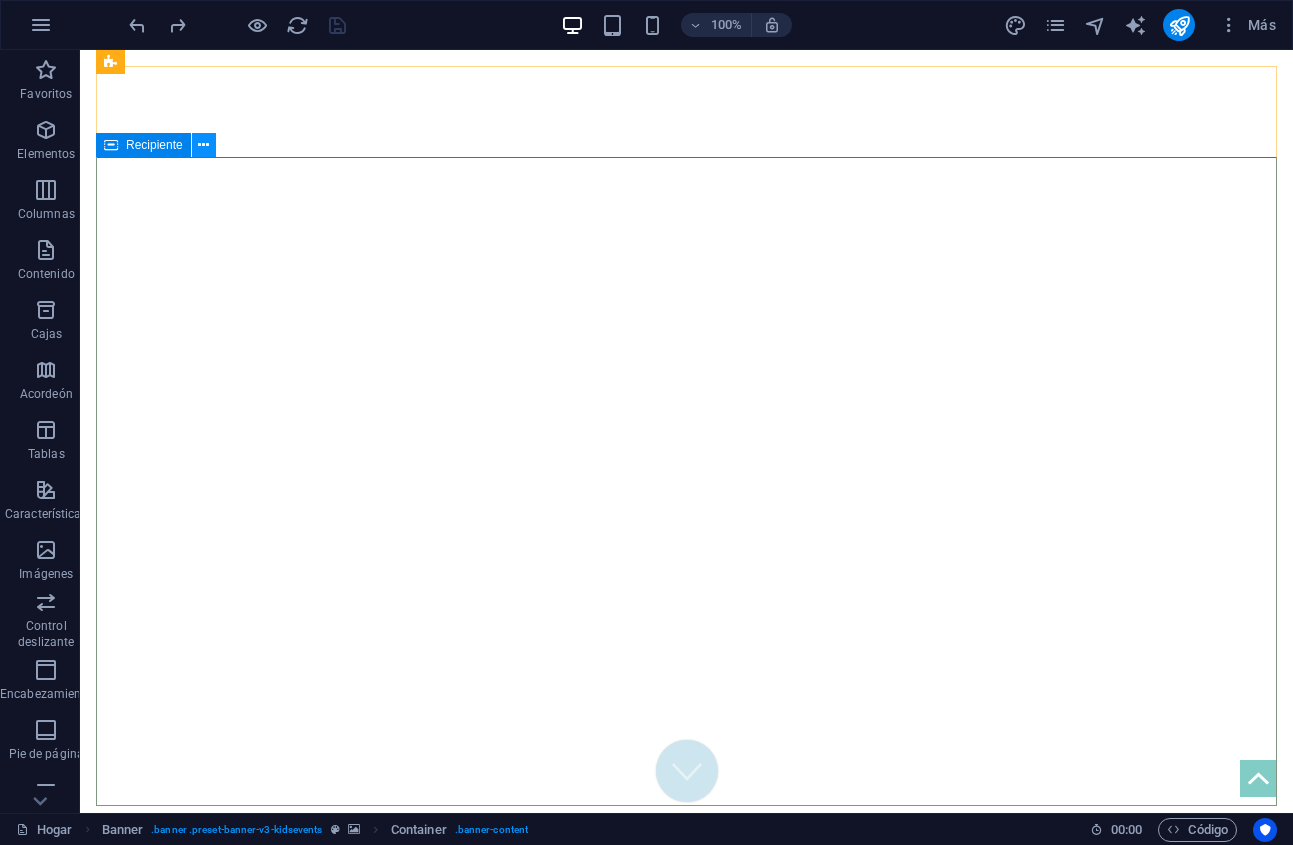 click at bounding box center [203, 145] 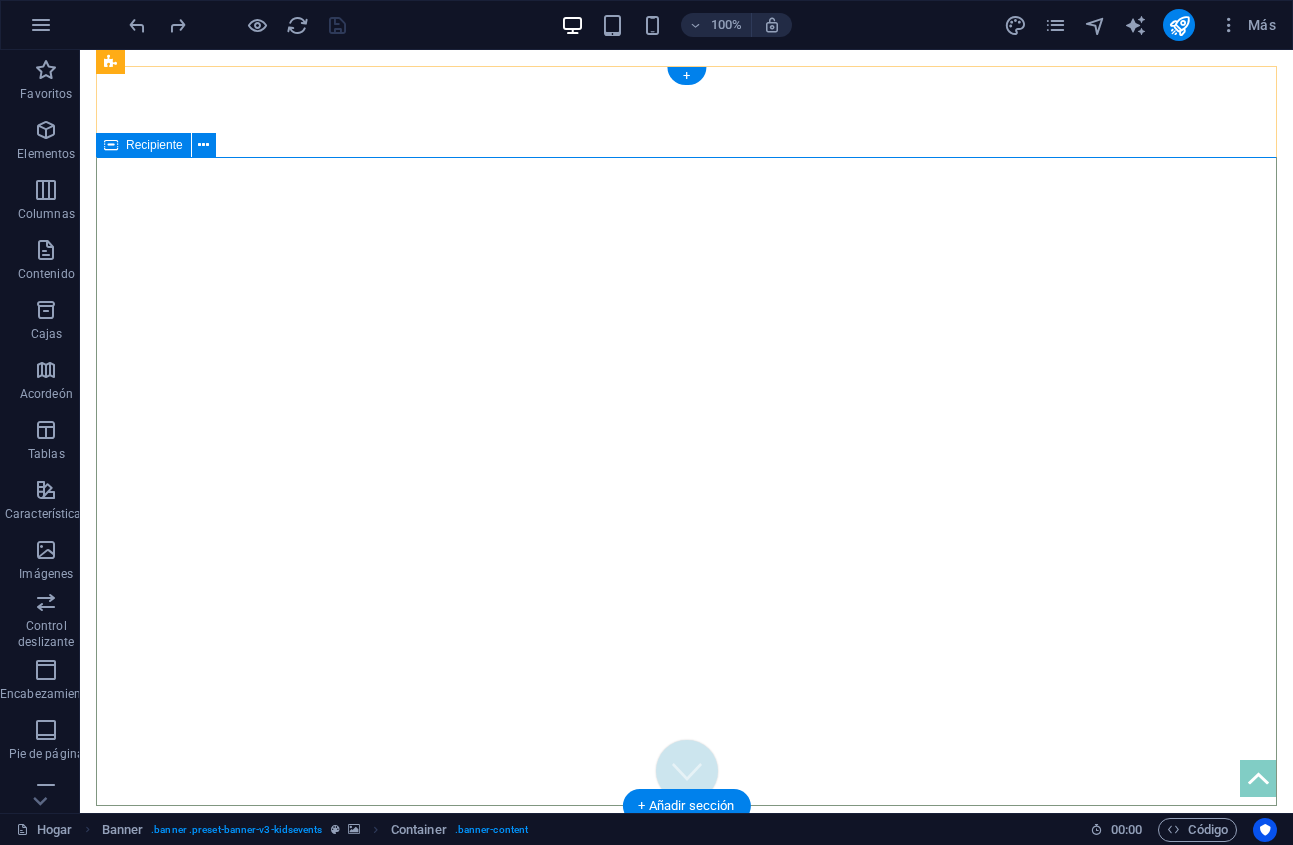 click at bounding box center (686, 1059) 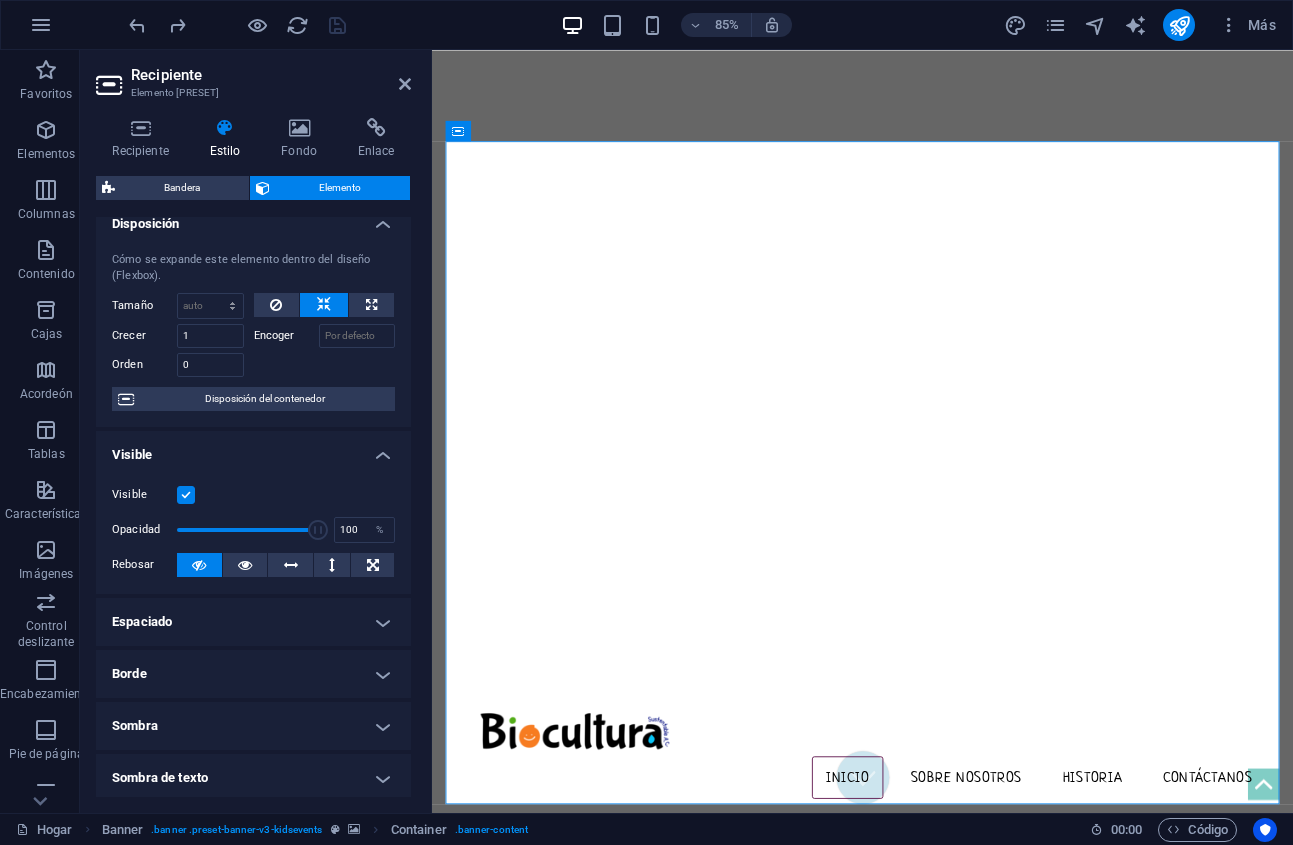 scroll, scrollTop: 0, scrollLeft: 0, axis: both 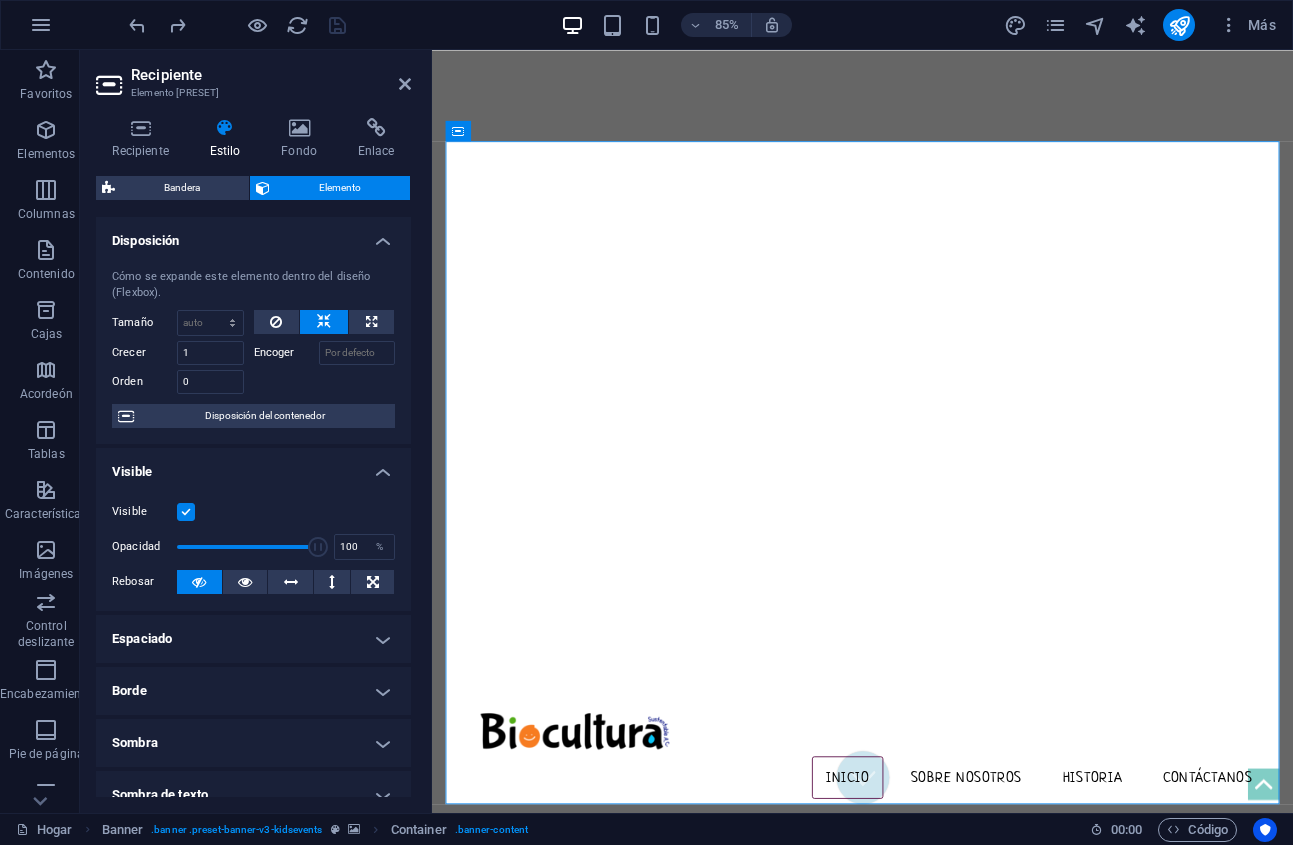 click on "Visible" at bounding box center (253, 466) 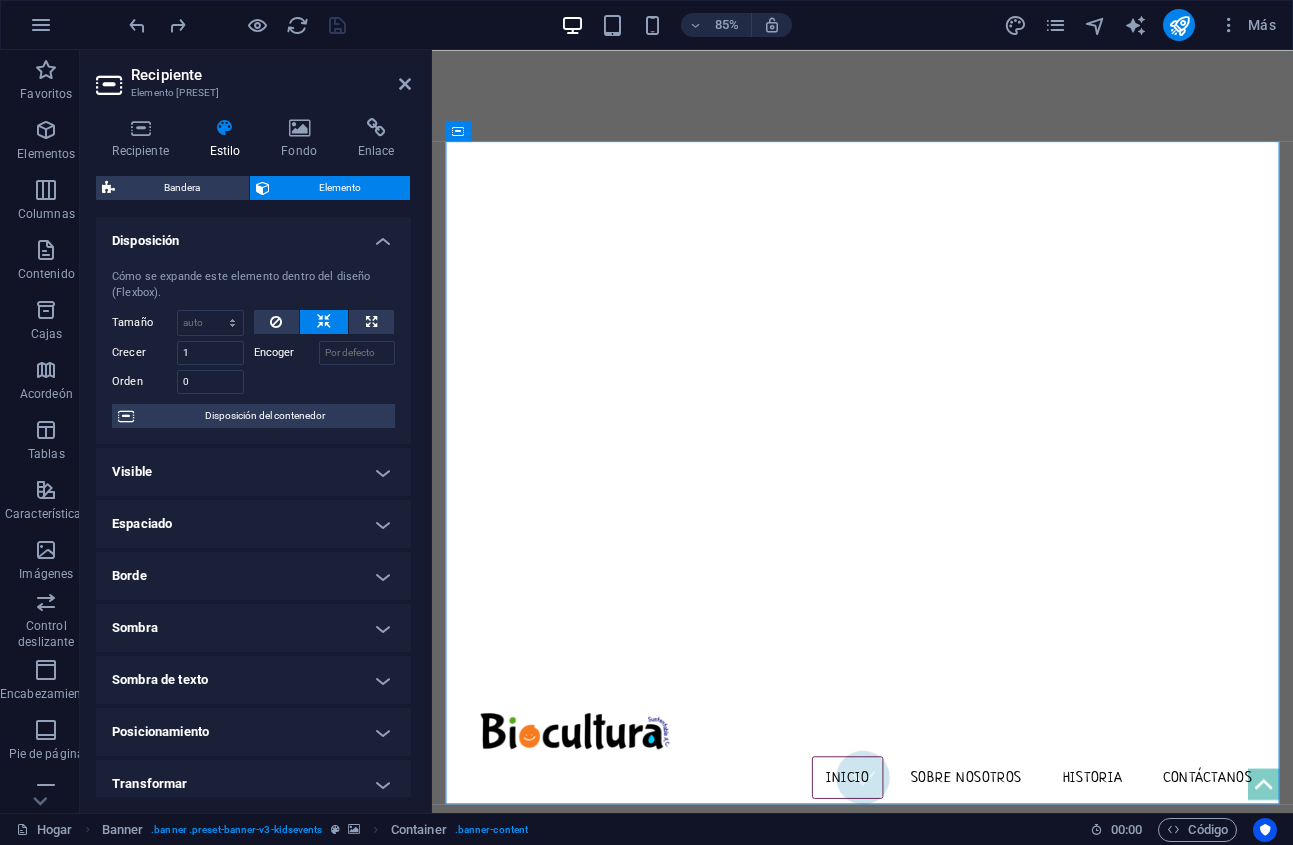 click on "Disposición" at bounding box center [253, 235] 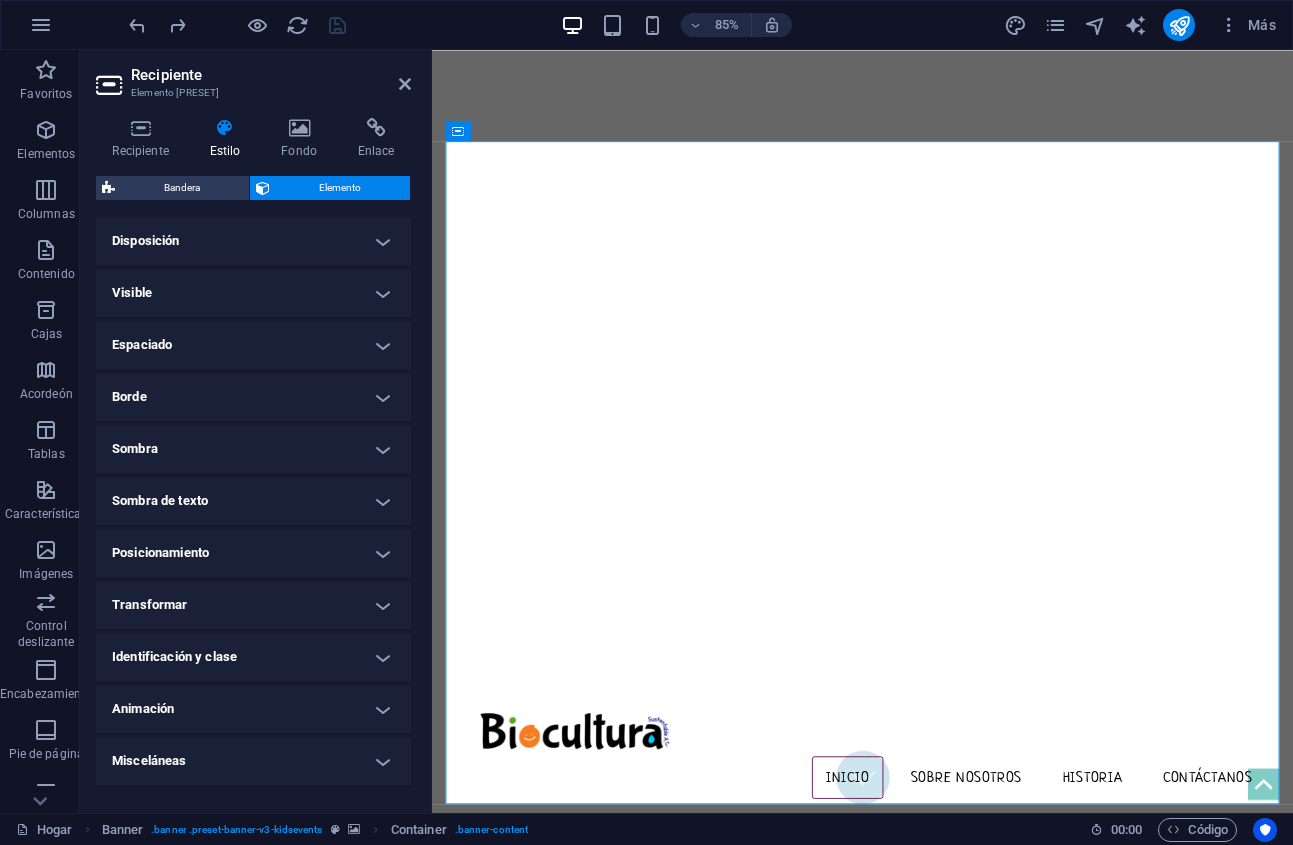 click on "Misceláneas" at bounding box center (253, 761) 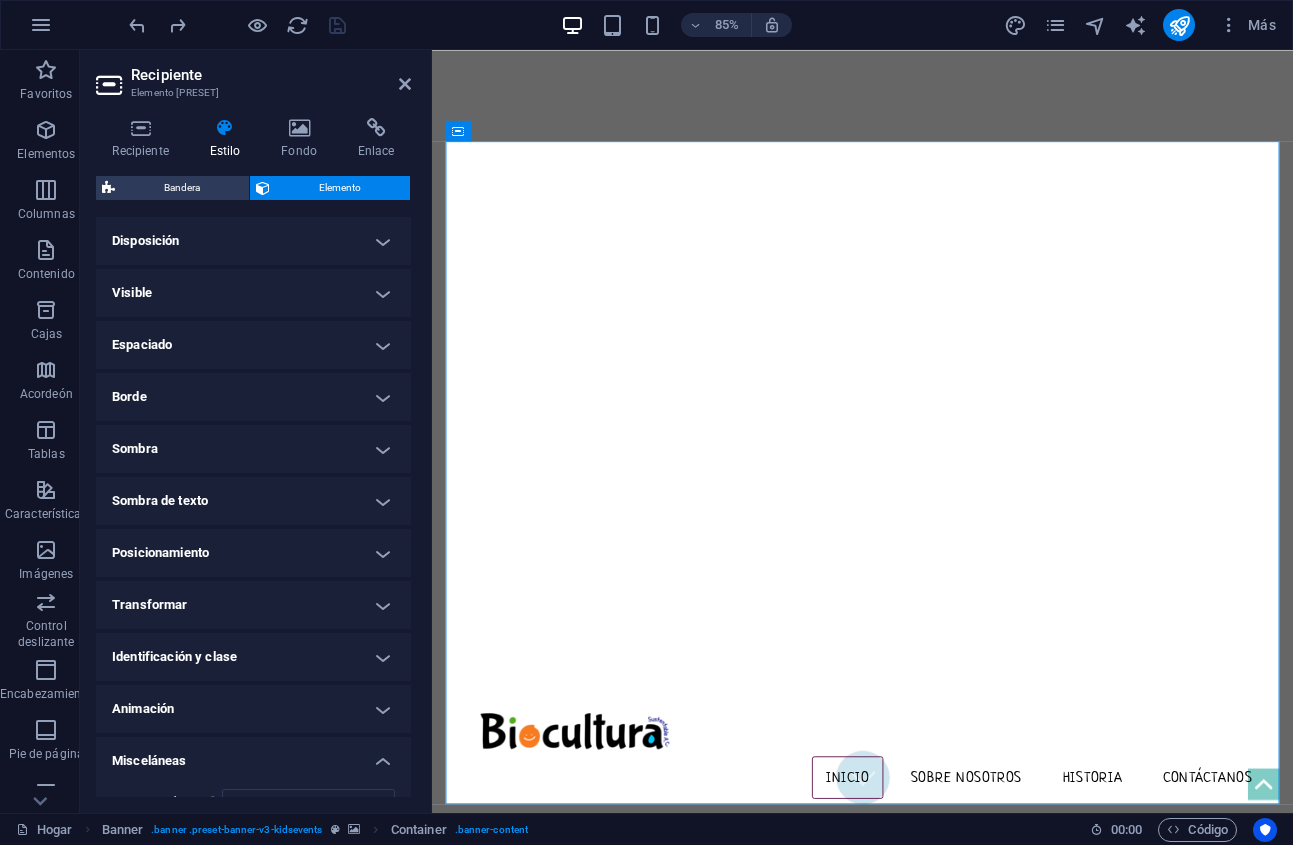 scroll, scrollTop: 112, scrollLeft: 0, axis: vertical 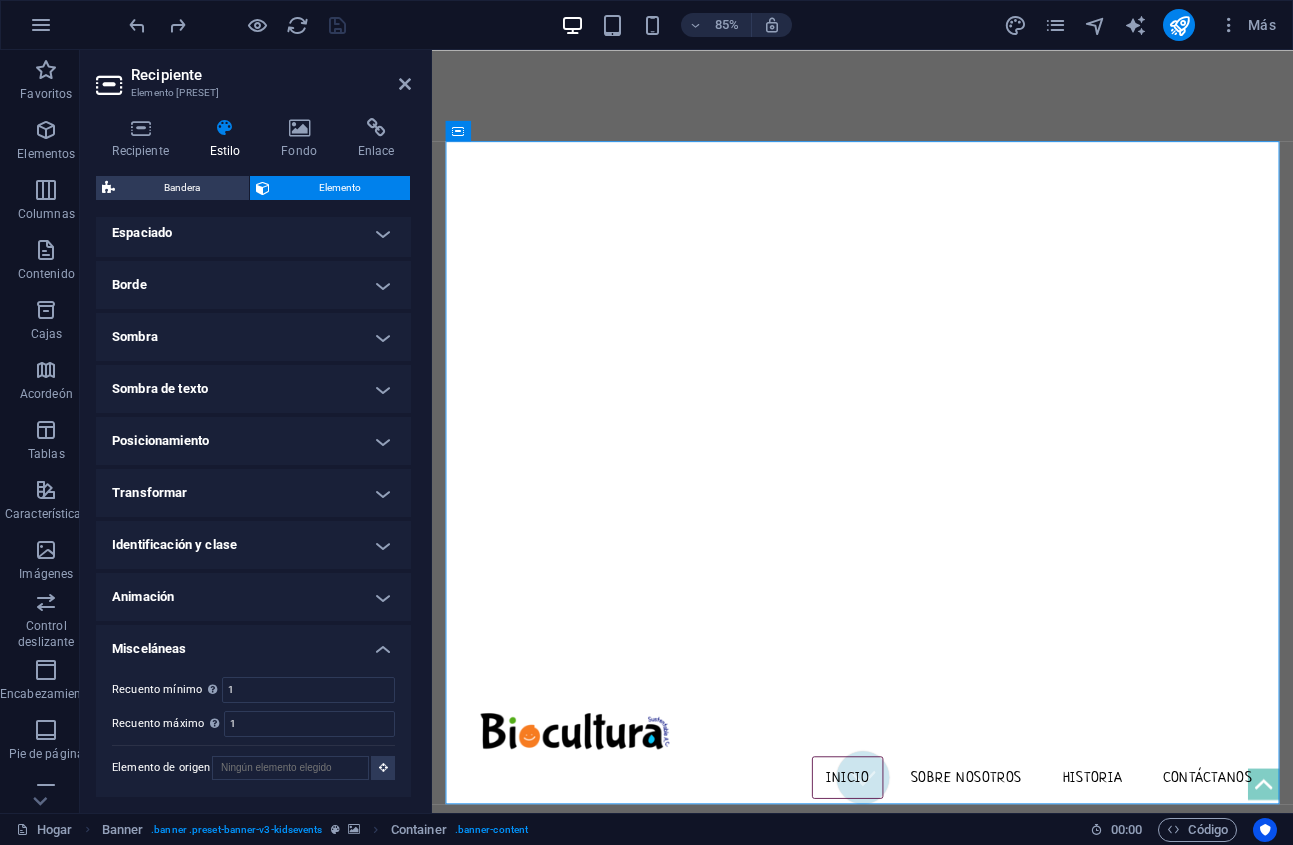 click on "Misceláneas" at bounding box center [253, 643] 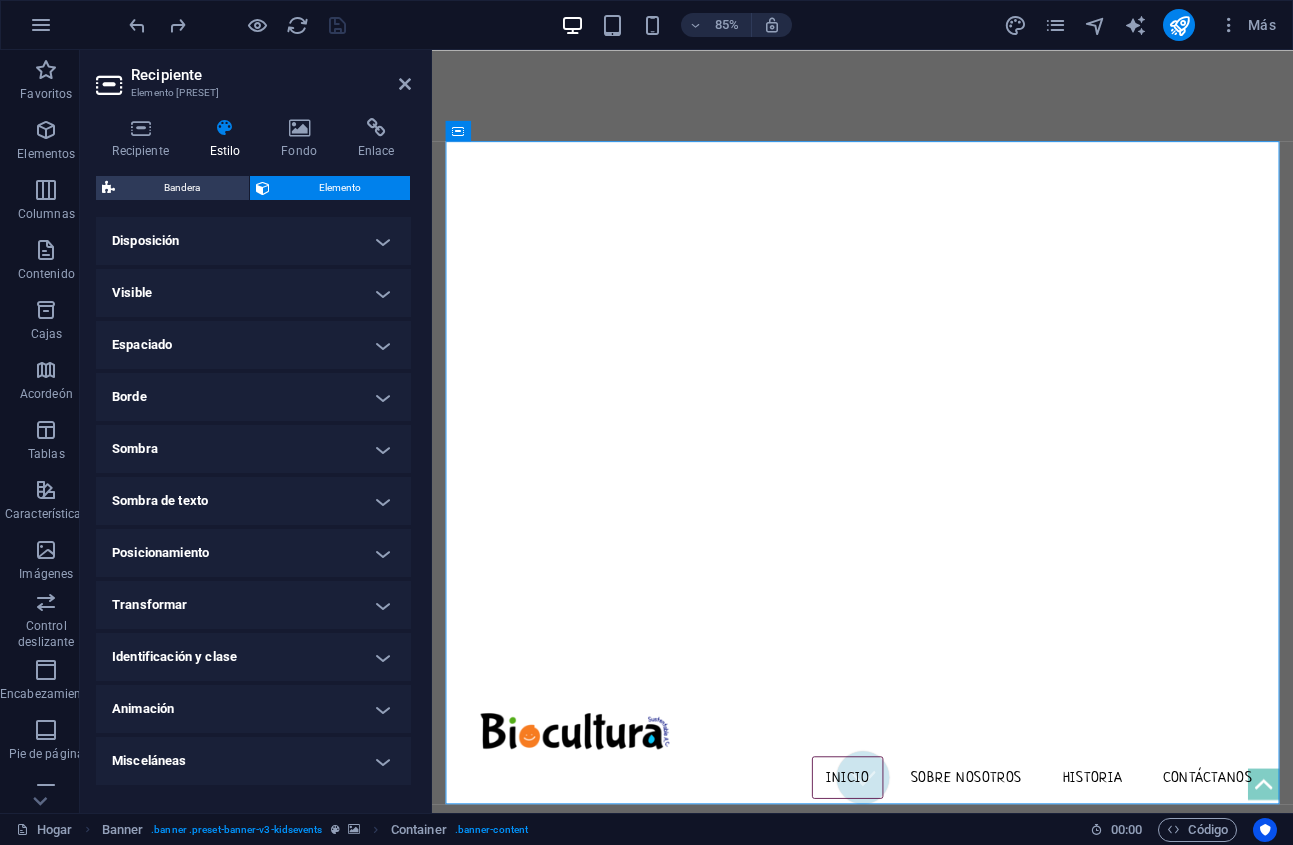 scroll, scrollTop: 0, scrollLeft: 0, axis: both 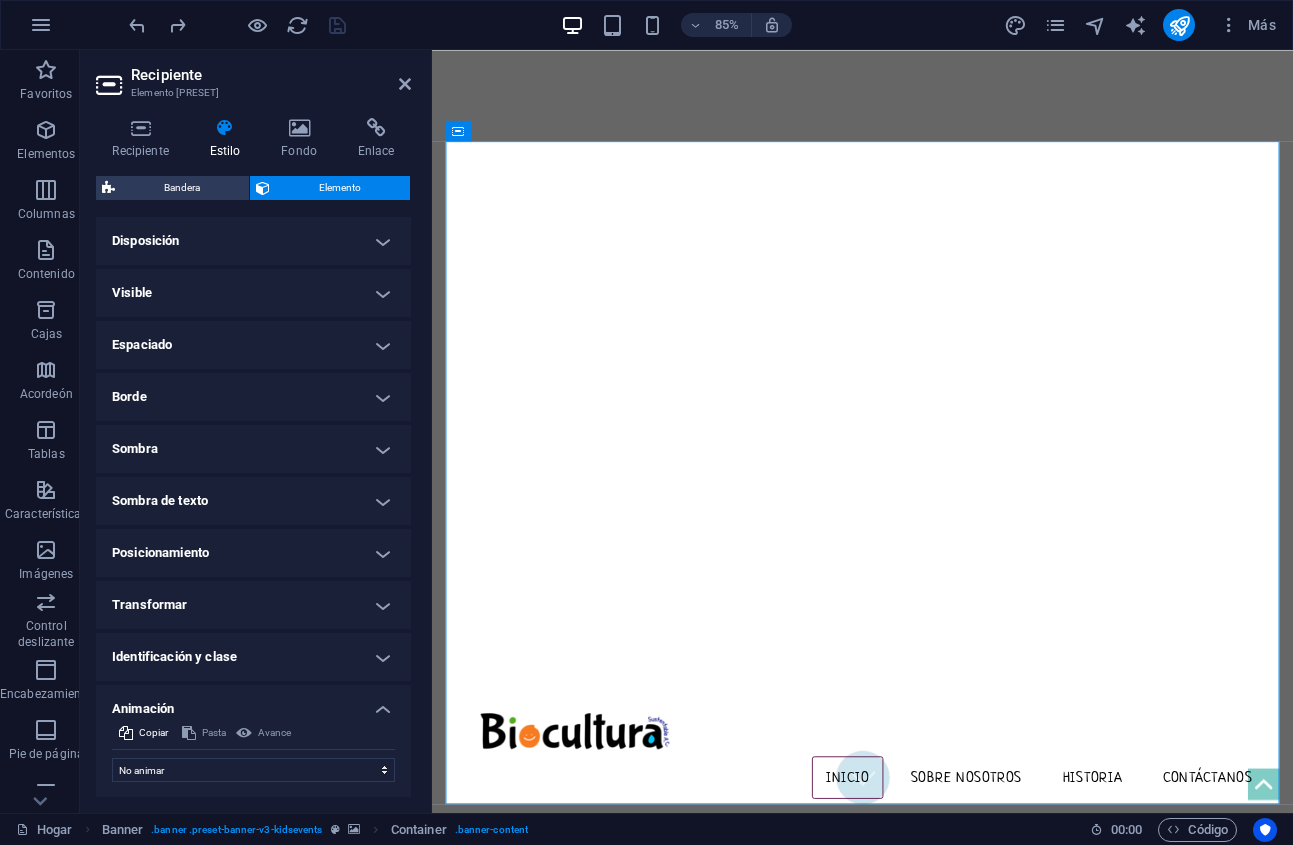 click on "Animación" at bounding box center (253, 703) 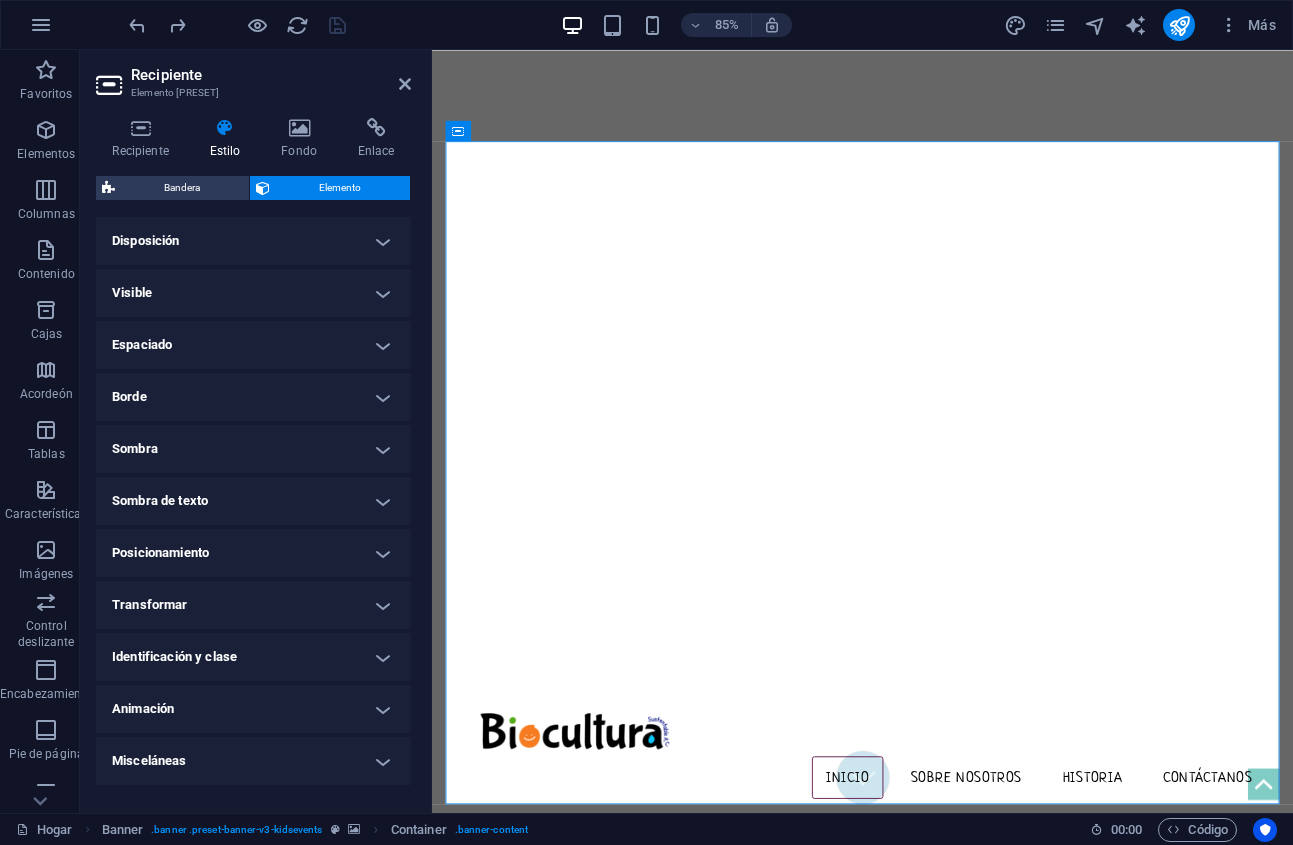 click on "Identificación y clase" at bounding box center [253, 657] 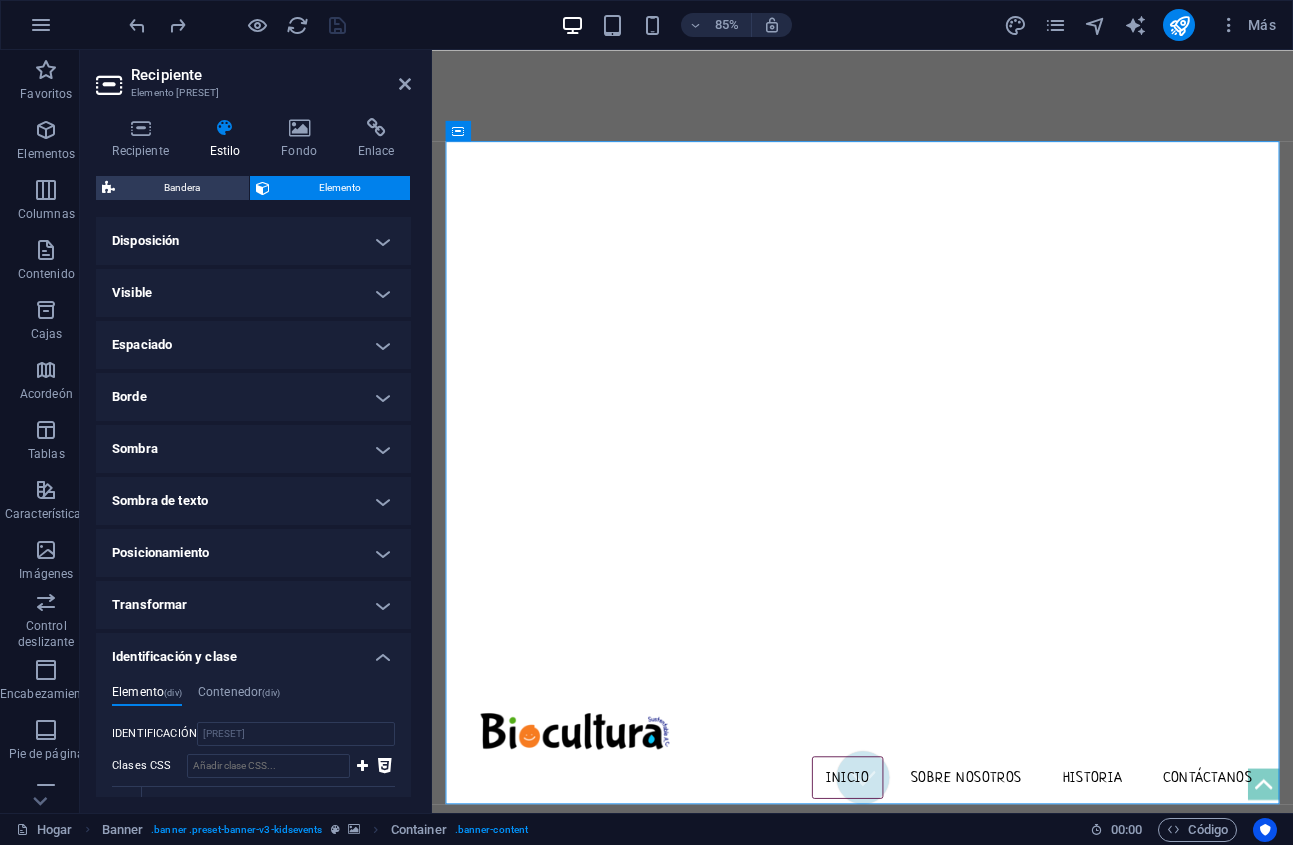 click on "Identificación y clase" at bounding box center [253, 651] 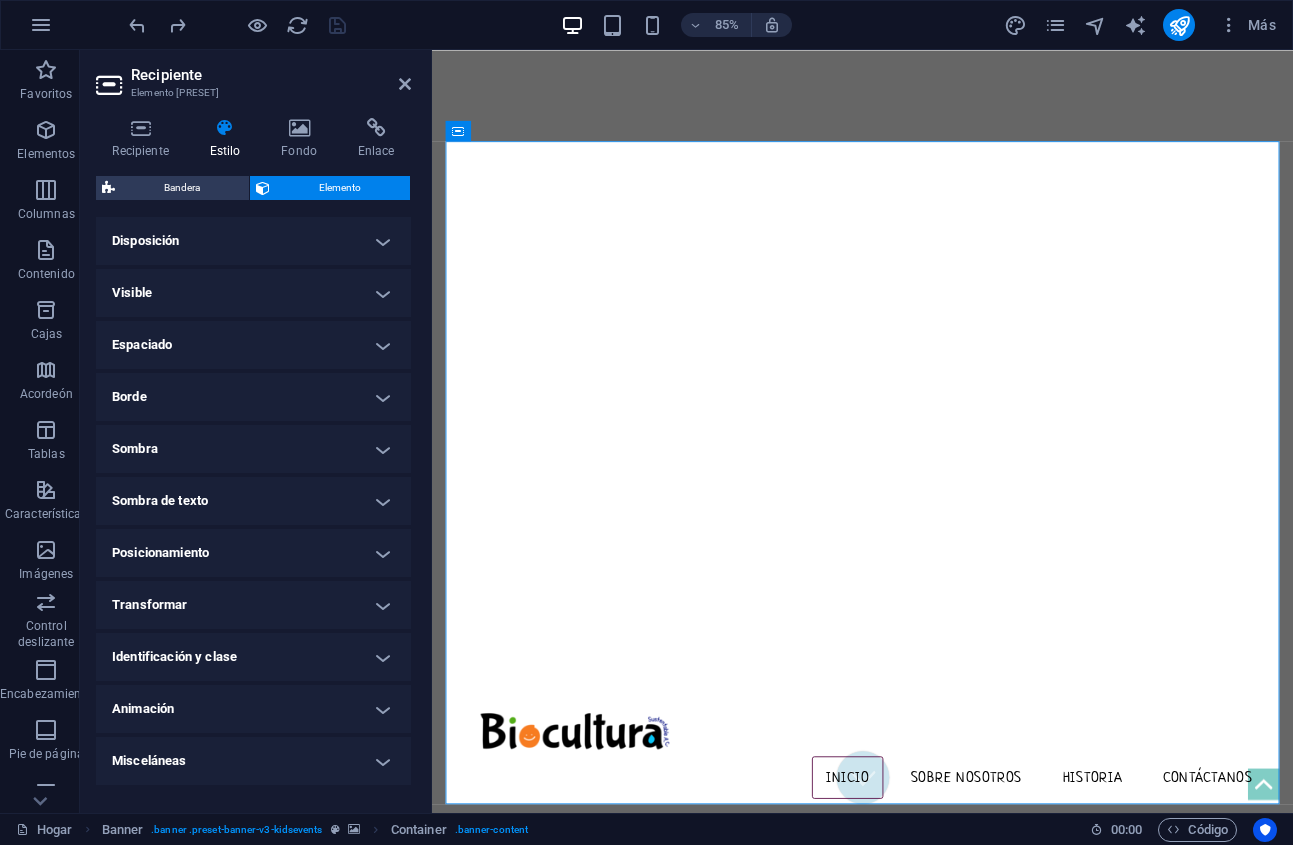 click on "Transformar" at bounding box center (253, 605) 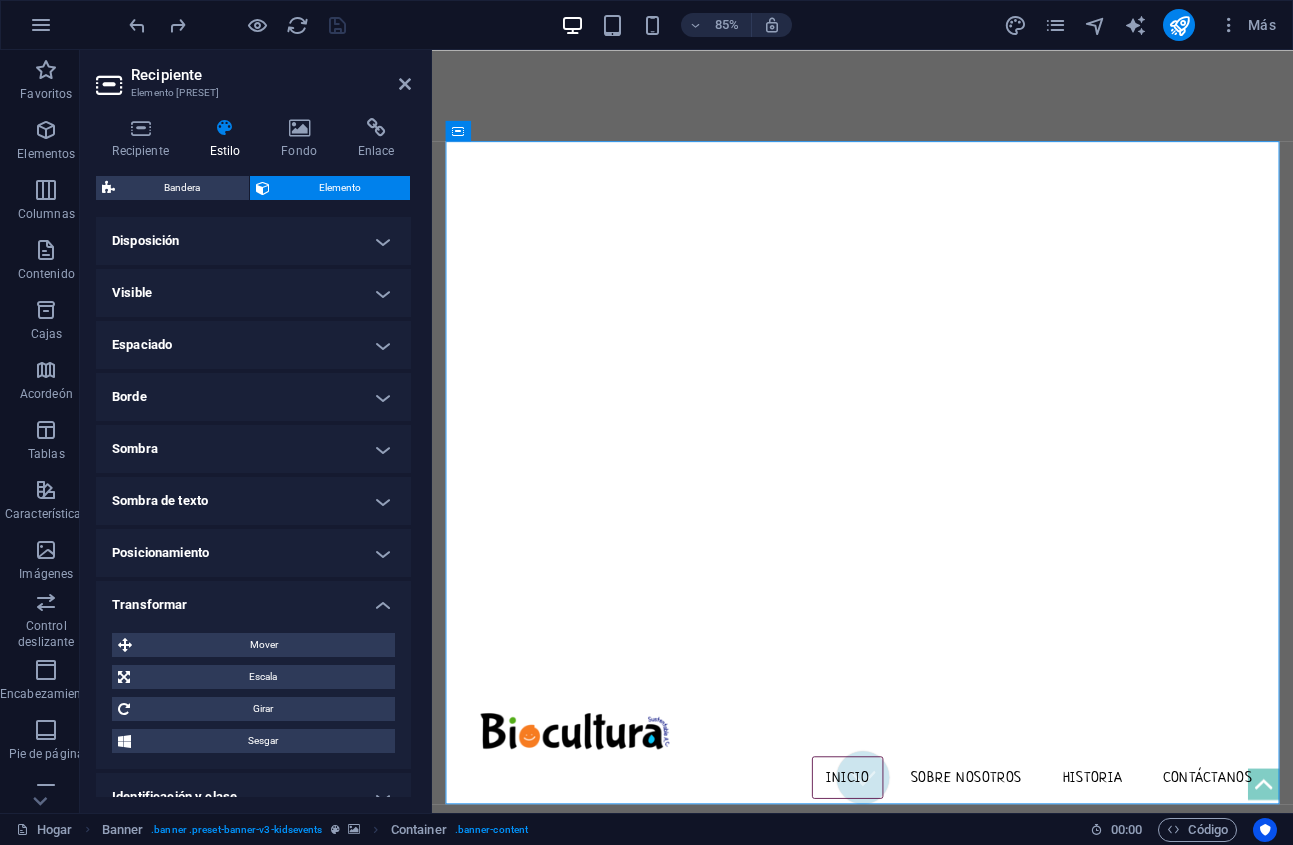 click on "Transformar" at bounding box center [253, 599] 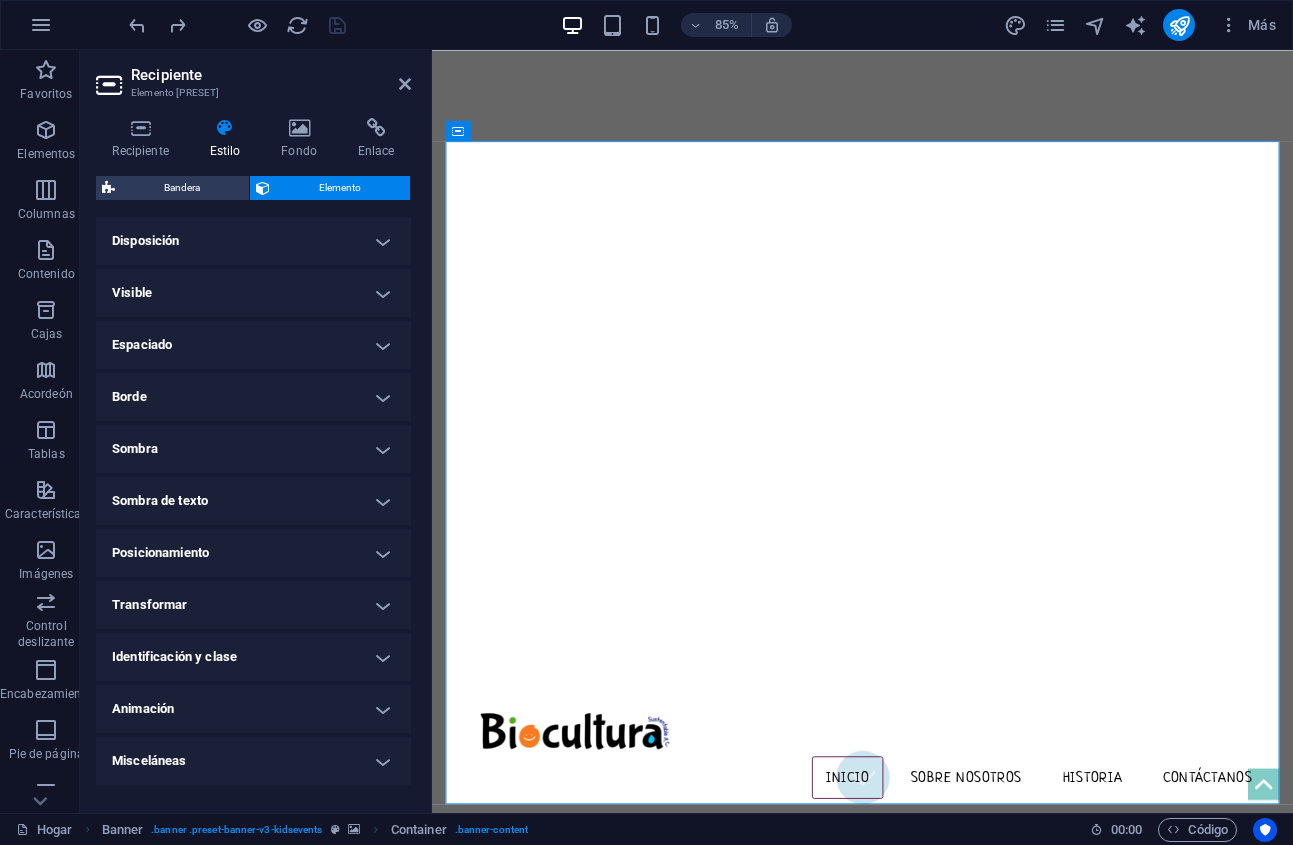 click on "Posicionamiento" at bounding box center (253, 553) 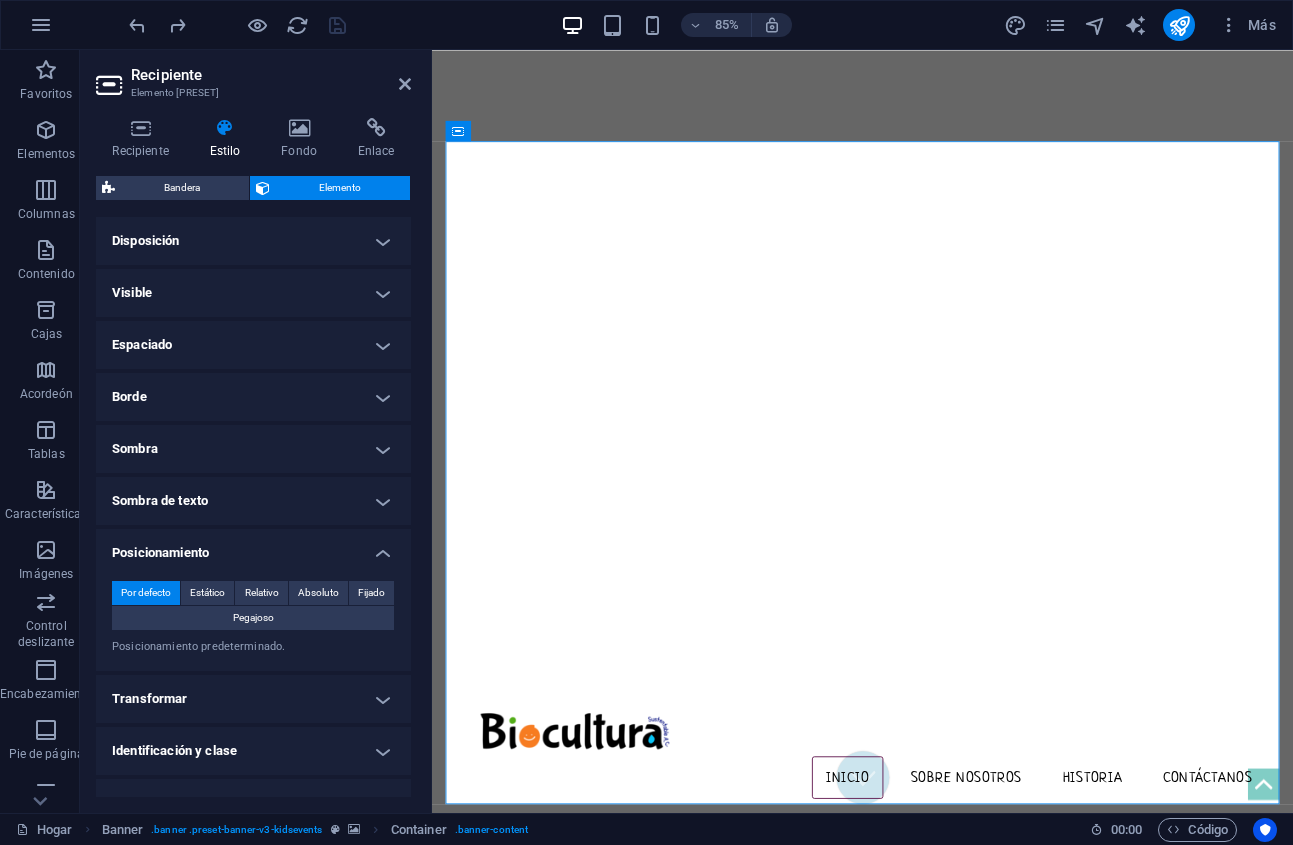 click on "Posicionamiento" at bounding box center [253, 547] 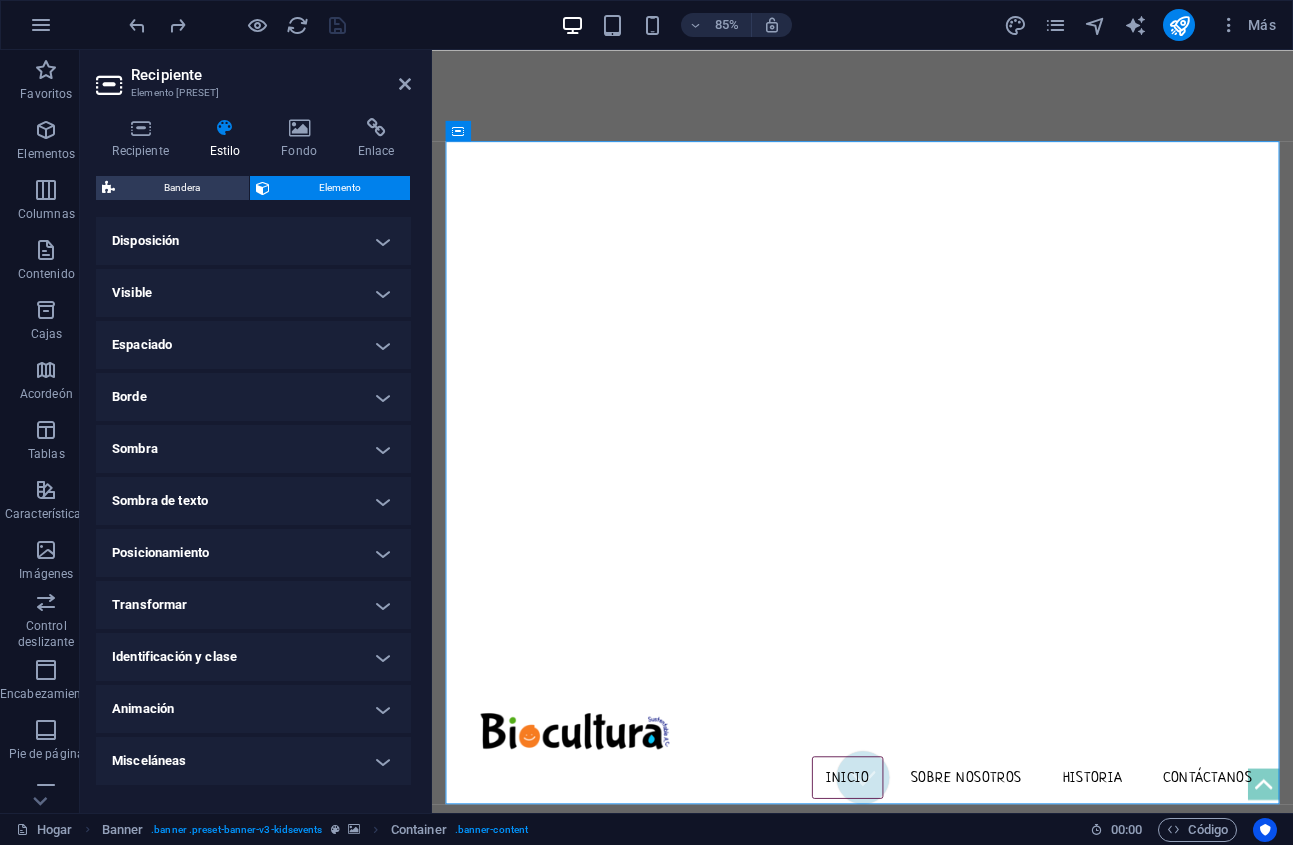 click on "Sombra de texto" at bounding box center (253, 501) 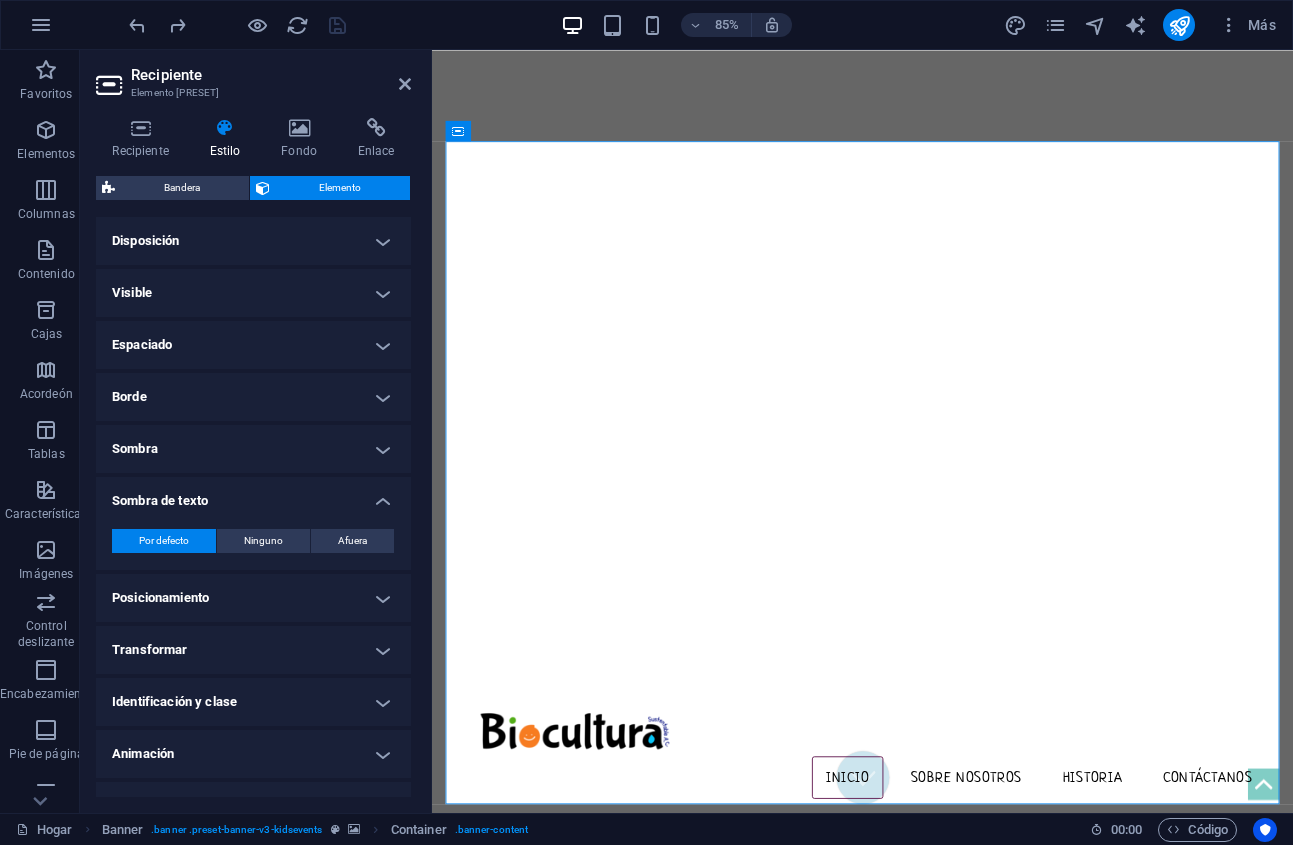 click on "Sombra" at bounding box center [253, 449] 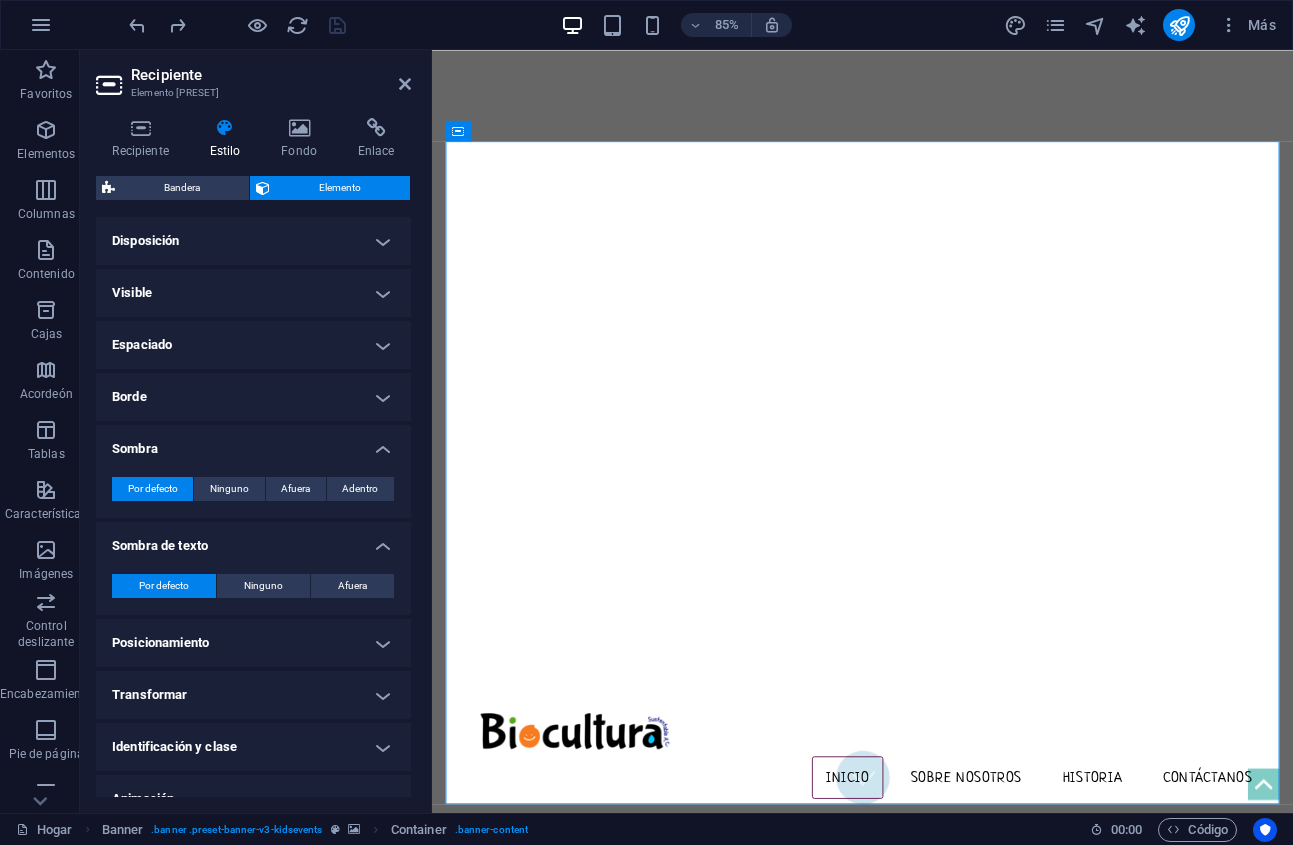 click on "Sombra de texto" at bounding box center (253, 540) 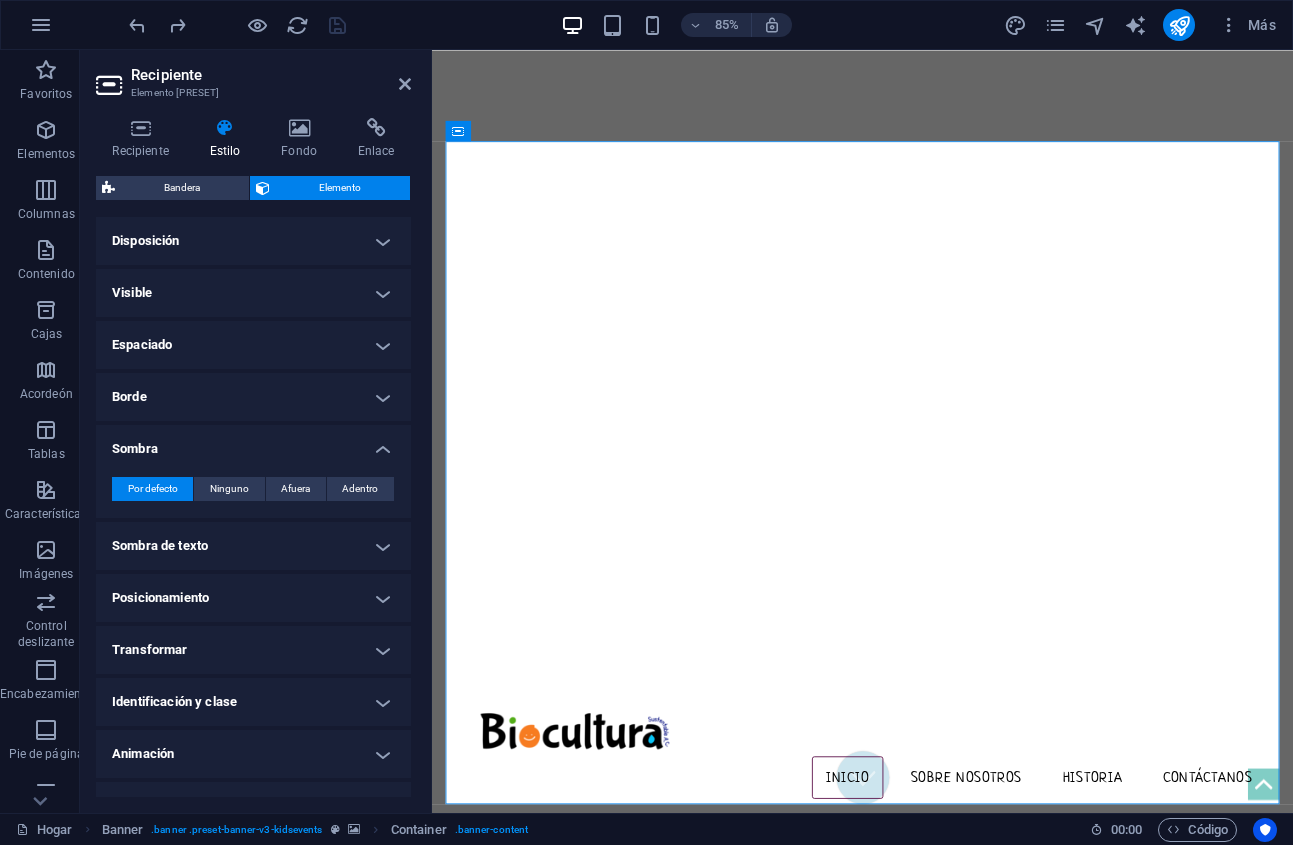 drag, startPoint x: 377, startPoint y: 442, endPoint x: 378, endPoint y: 423, distance: 19.026299 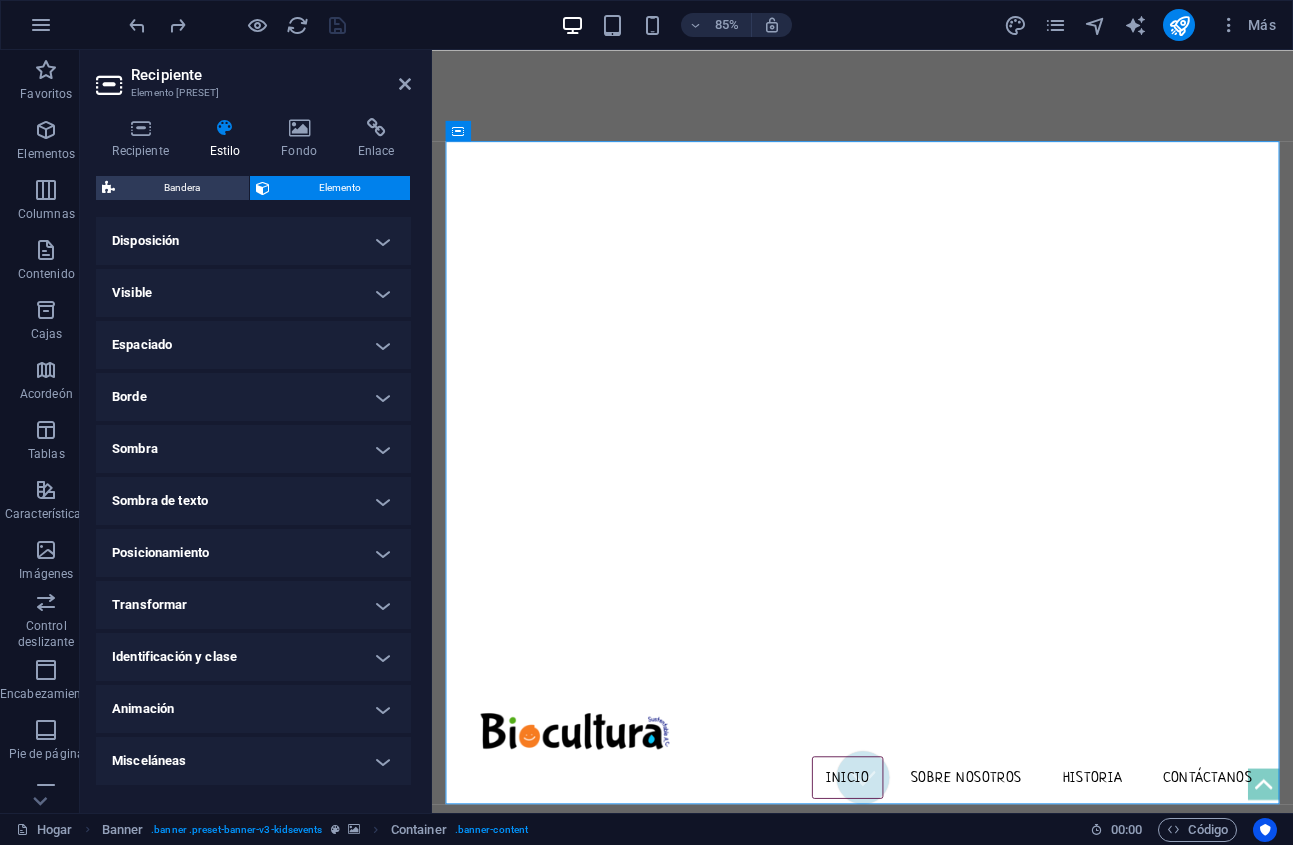click on "Borde" at bounding box center [253, 397] 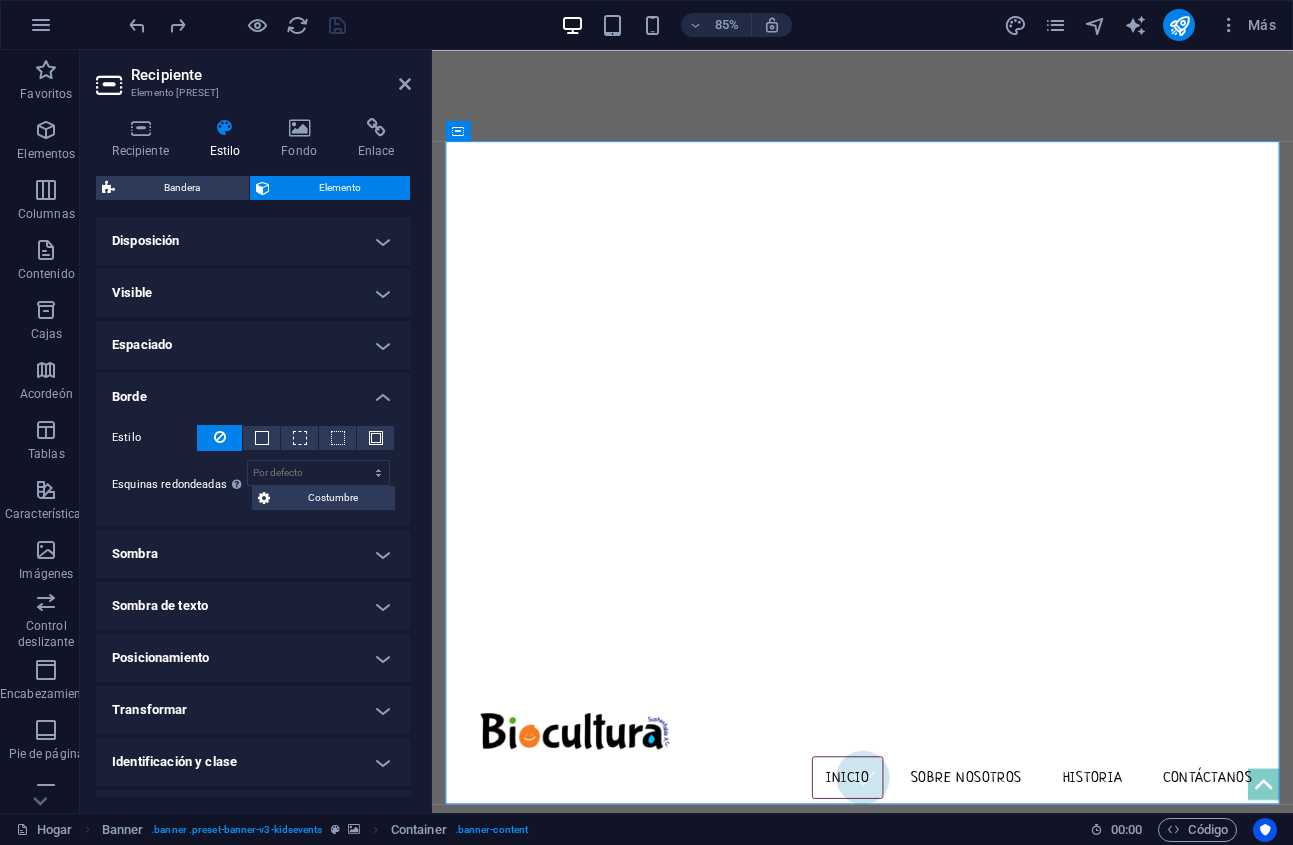 click on "Estilo - Ancho 1 auto píxeles movimiento rápido del ojo % vh Volkswagen Costumbre Costumbre 1 auto píxeles movimiento rápido del ojo % vh Volkswagen 1 auto píxeles movimiento rápido del ojo % vh Volkswagen 1 auto píxeles movimiento rápido del ojo % vh Volkswagen 1 auto píxeles movimiento rápido del ojo % vh Volkswagen - Color Esquinas redondeadas Para la superposición de fondo y las imágenes de fondo, el desbordamiento debe estar oculto para que las esquinas redondeadas sean visibles. Por defecto píxeles movimiento rápido del ojo % vh Volkswagen Costumbre Costumbre píxeles movimiento rápido del ojo % vh Volkswagen píxeles movimiento rápido del ojo % vh Volkswagen píxeles movimiento rápido del ojo % vh Volkswagen píxeles movimiento rápido del ojo % vh Volkswagen" at bounding box center [253, 467] 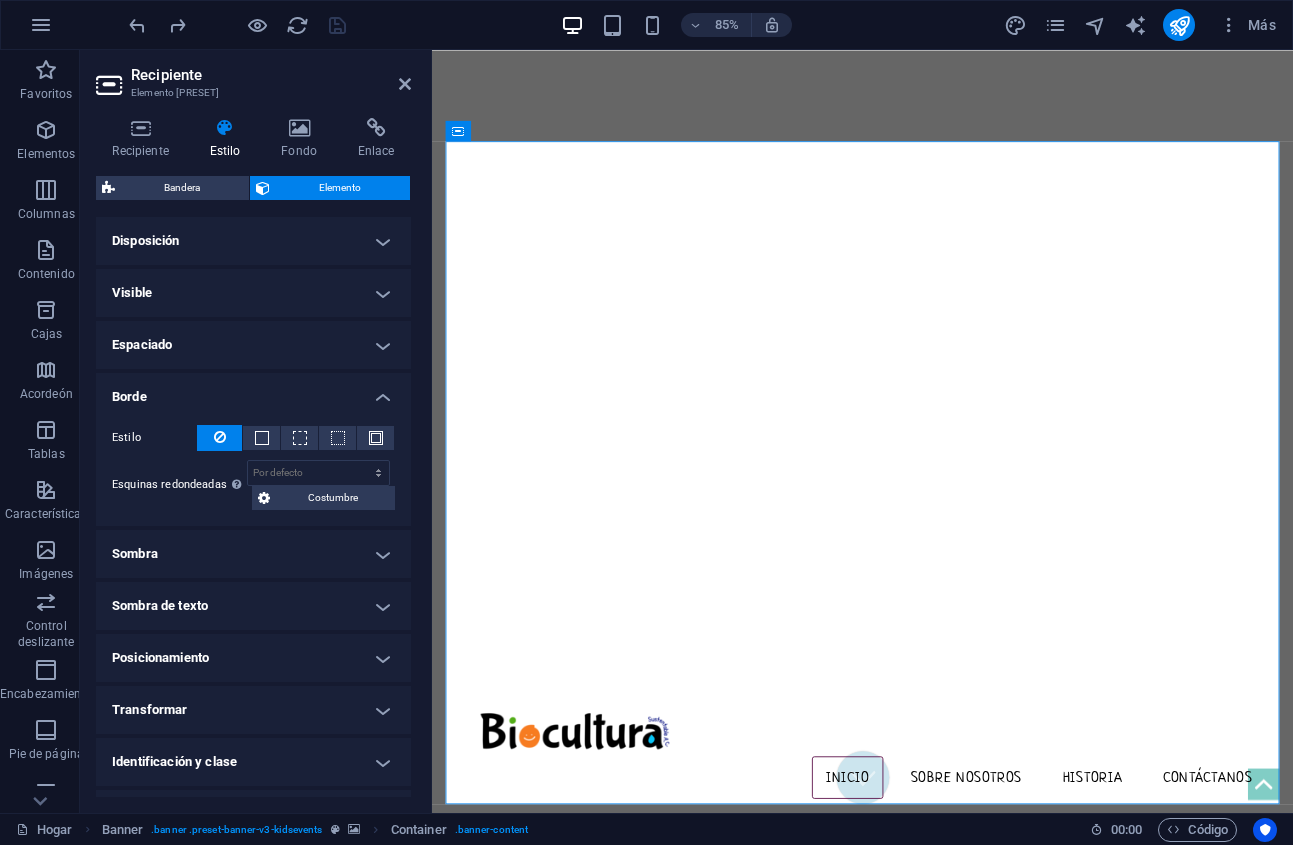 click on "Espaciado" at bounding box center [253, 345] 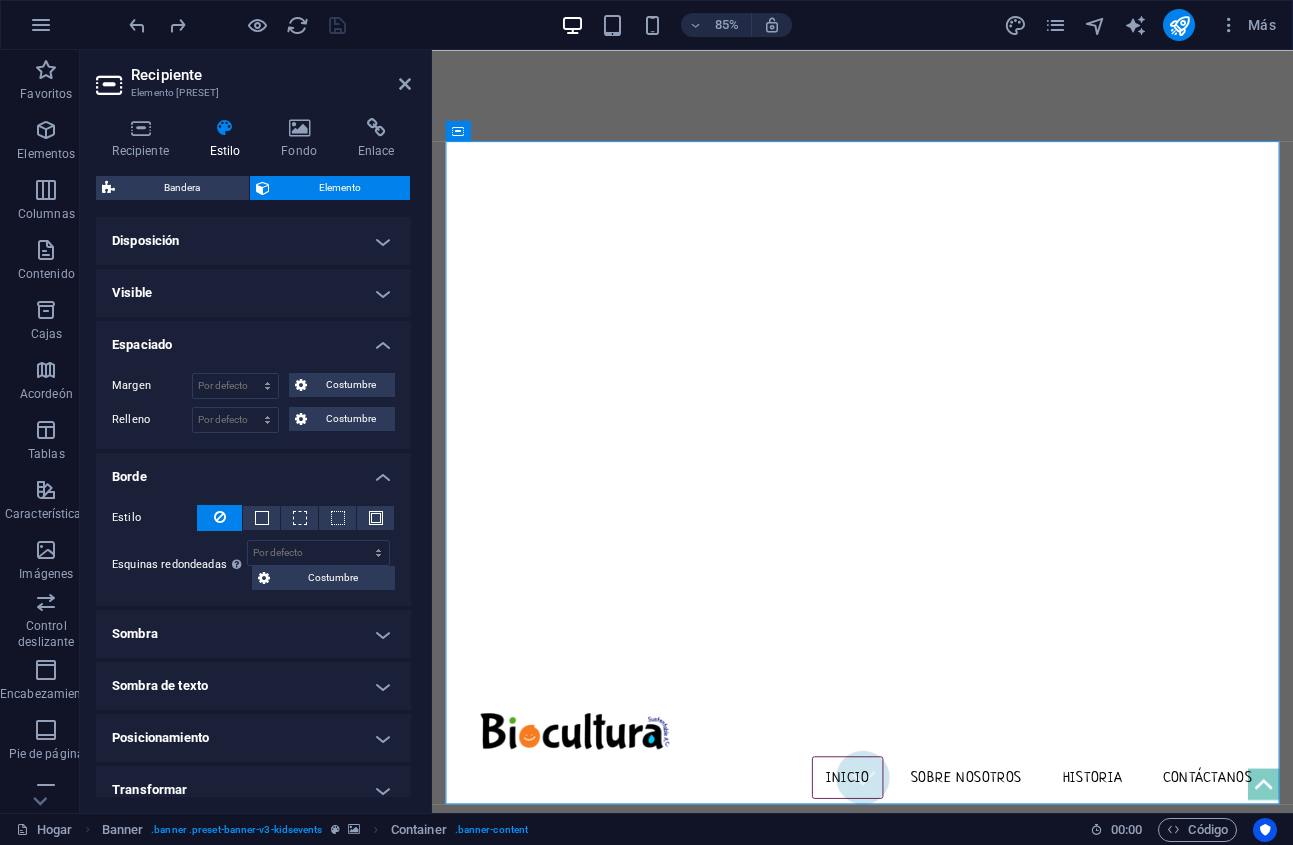 click on "Borde" at bounding box center (253, 471) 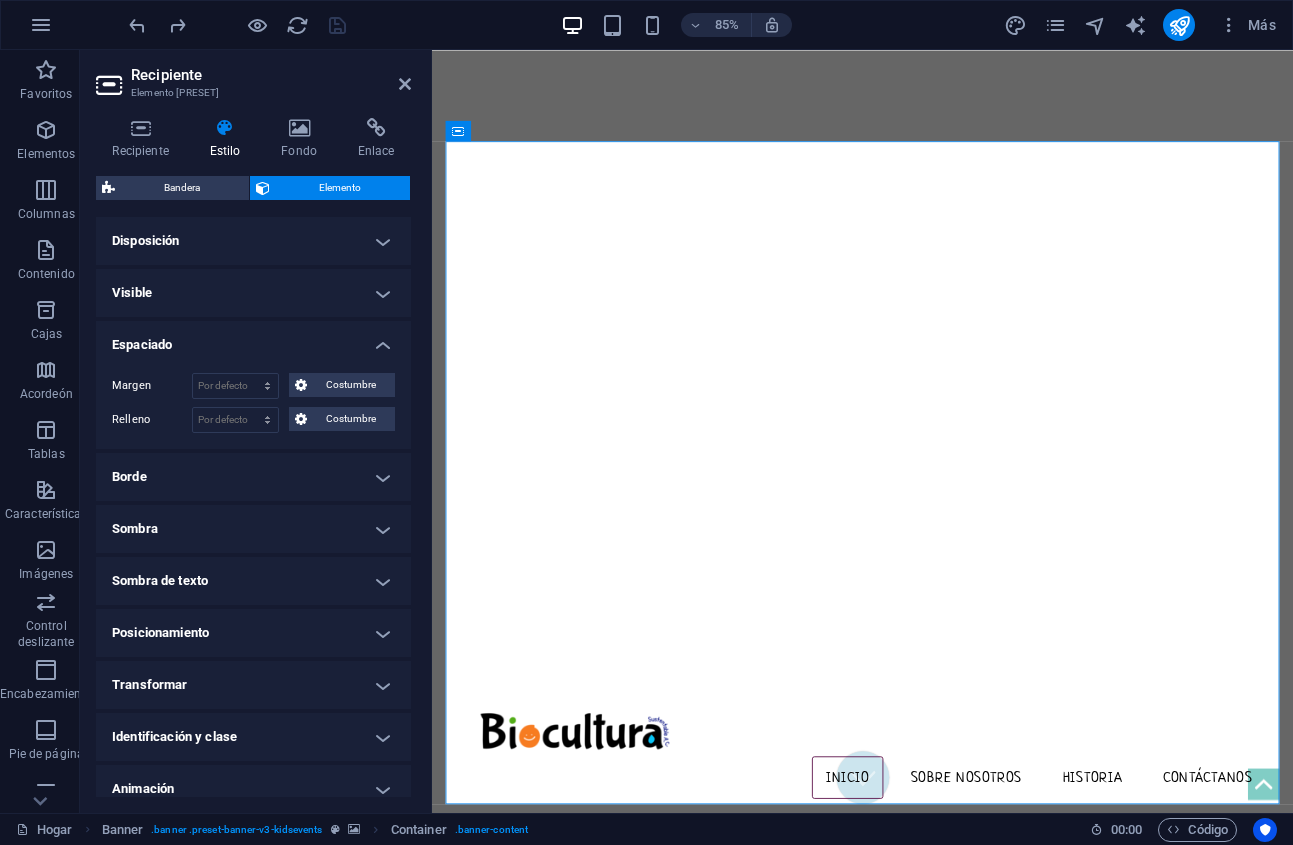click on "Espaciado" at bounding box center (253, 339) 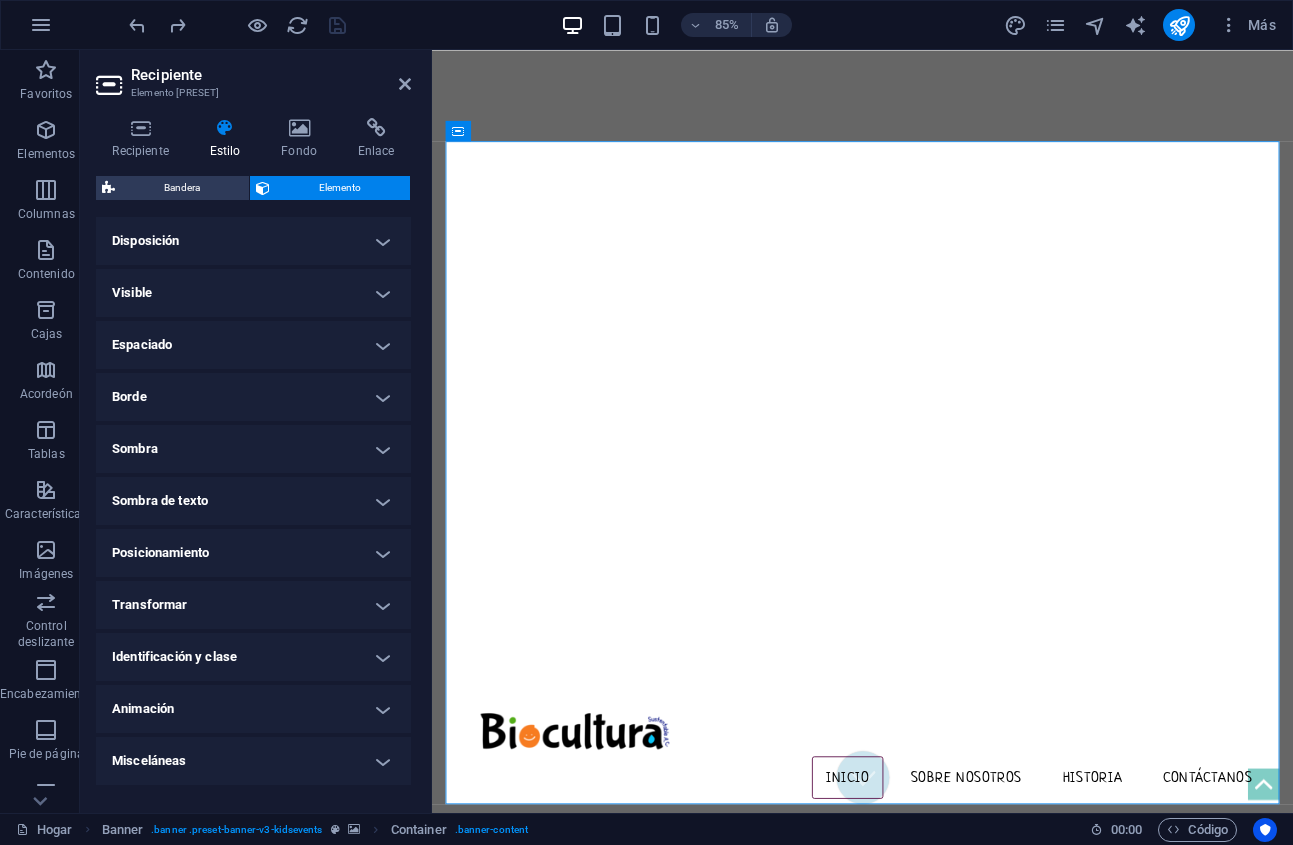 click on "Visible" at bounding box center [253, 293] 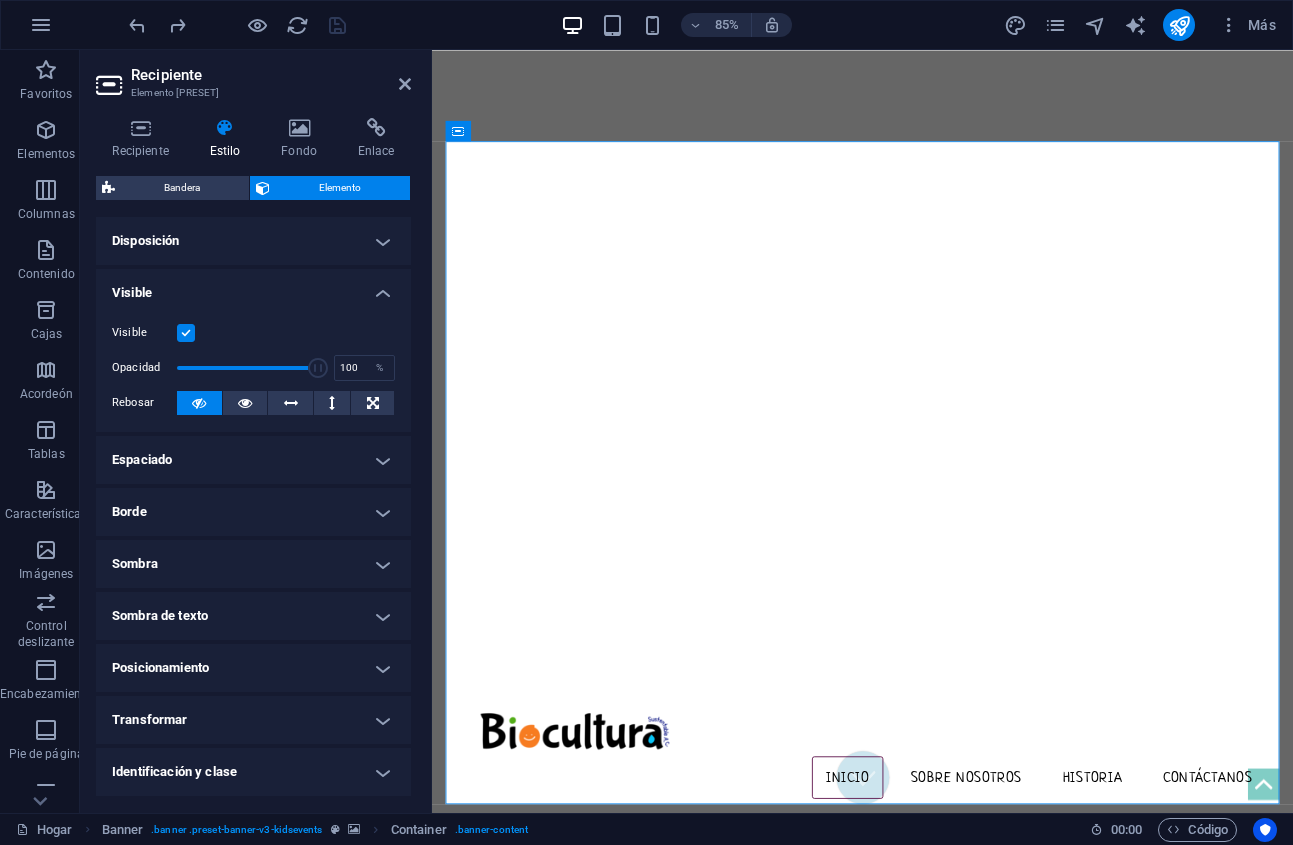 click on "Visible" at bounding box center (253, 287) 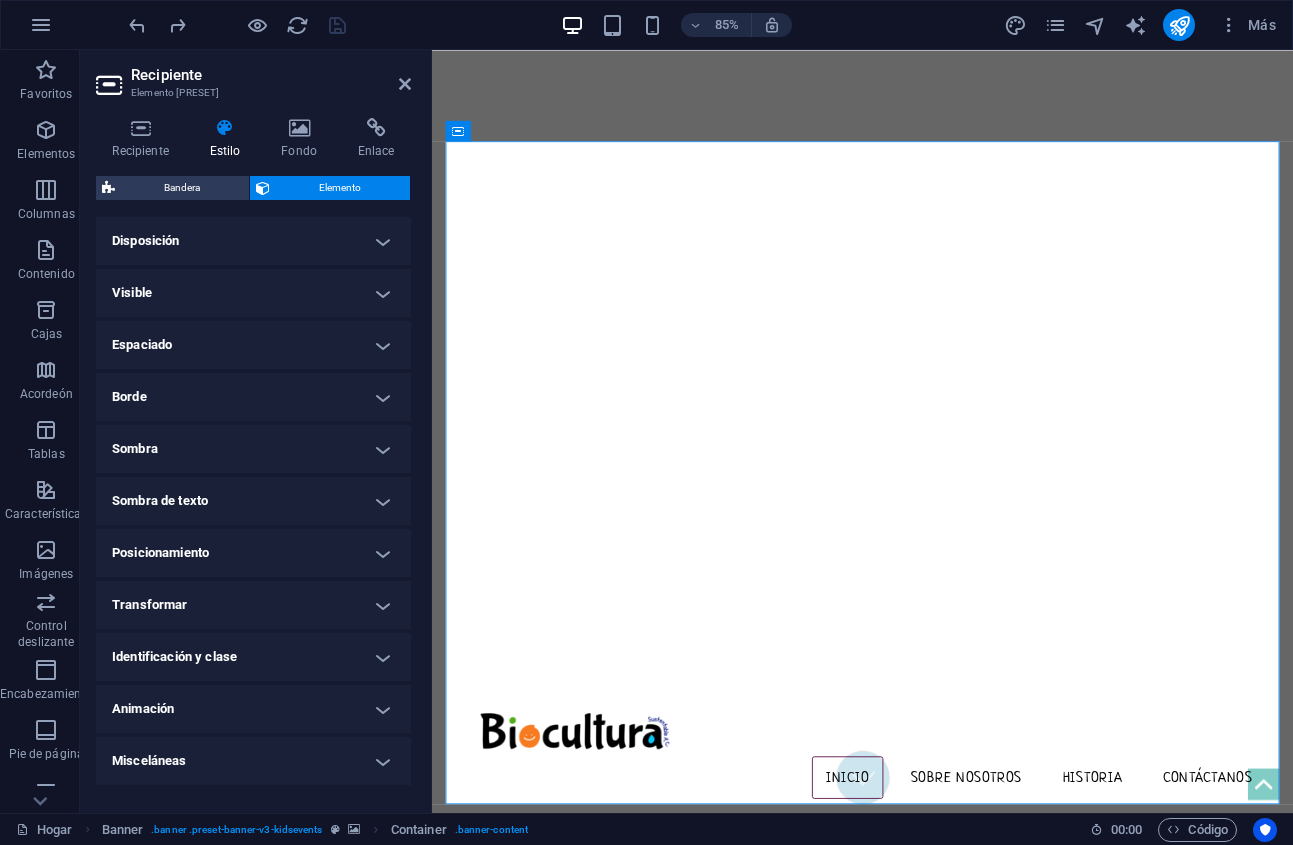 click on "Disposición" at bounding box center (253, 241) 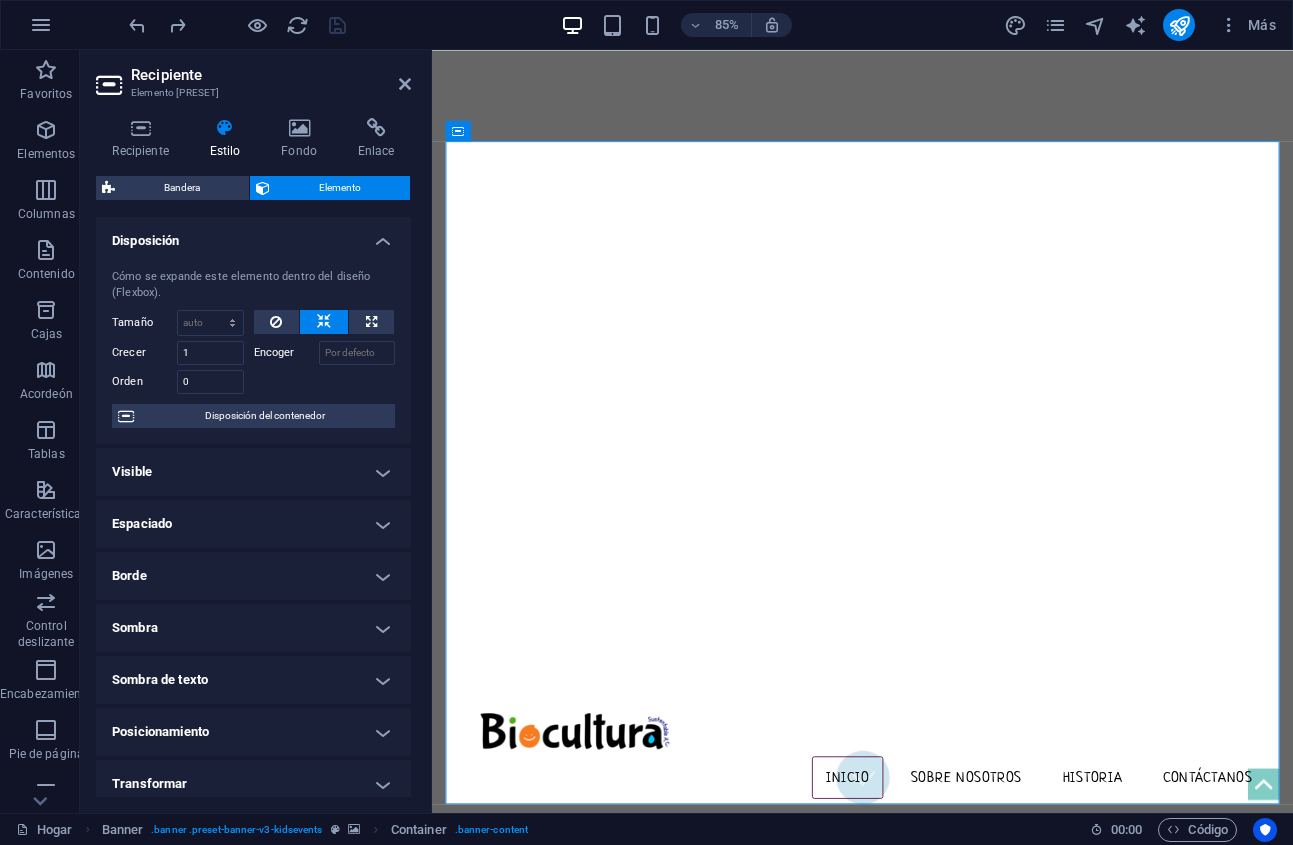 click on "Disposición" at bounding box center [253, 235] 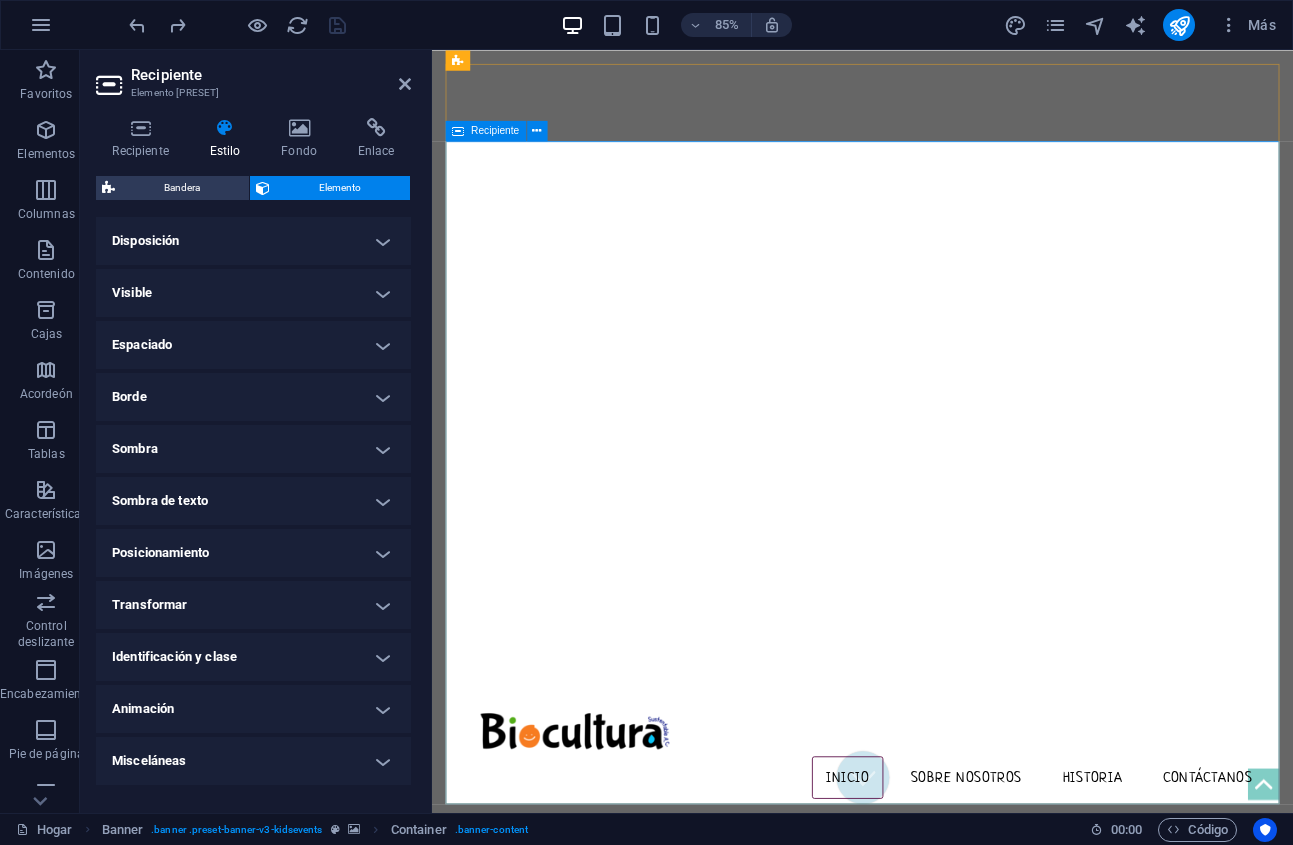 click at bounding box center [938, 1059] 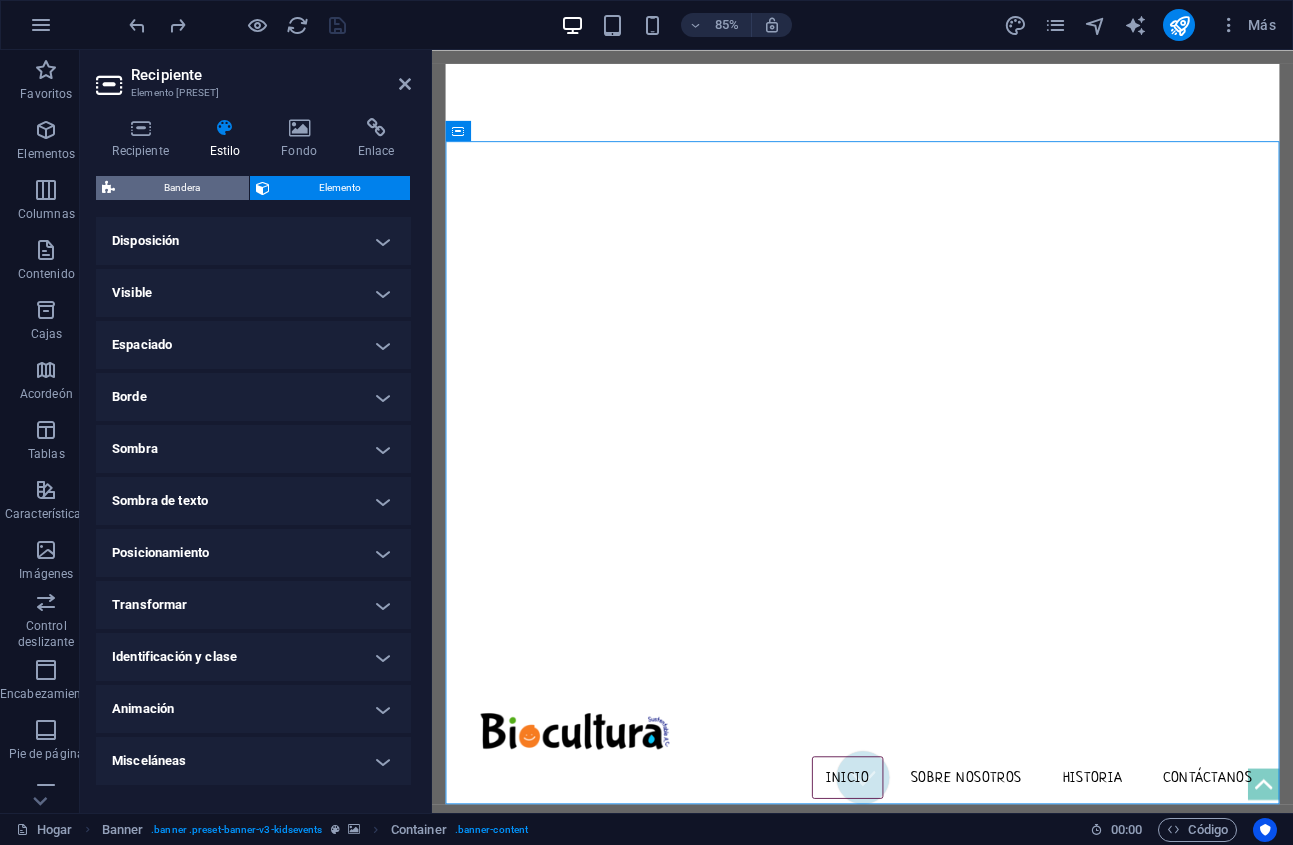 click on "Bandera" at bounding box center (182, 188) 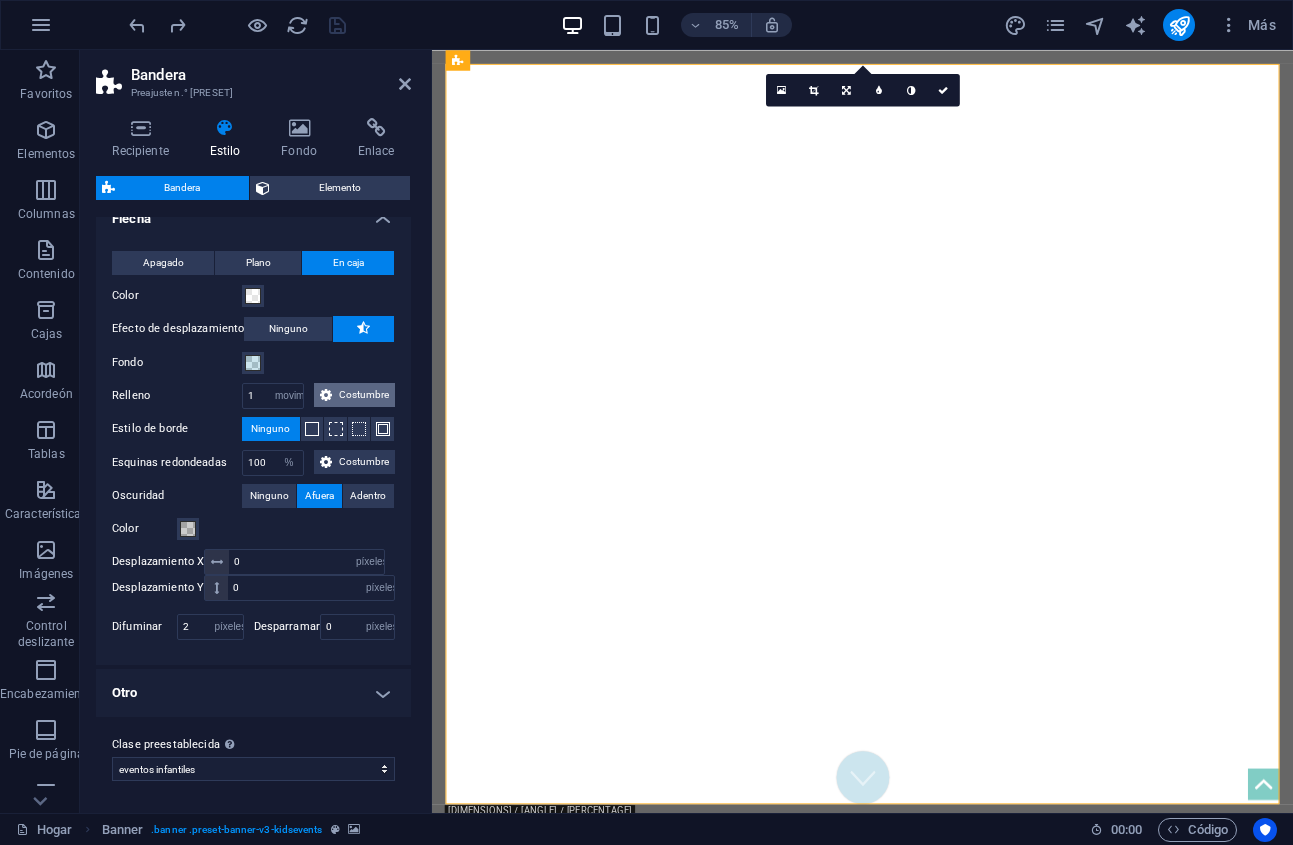 scroll, scrollTop: 0, scrollLeft: 0, axis: both 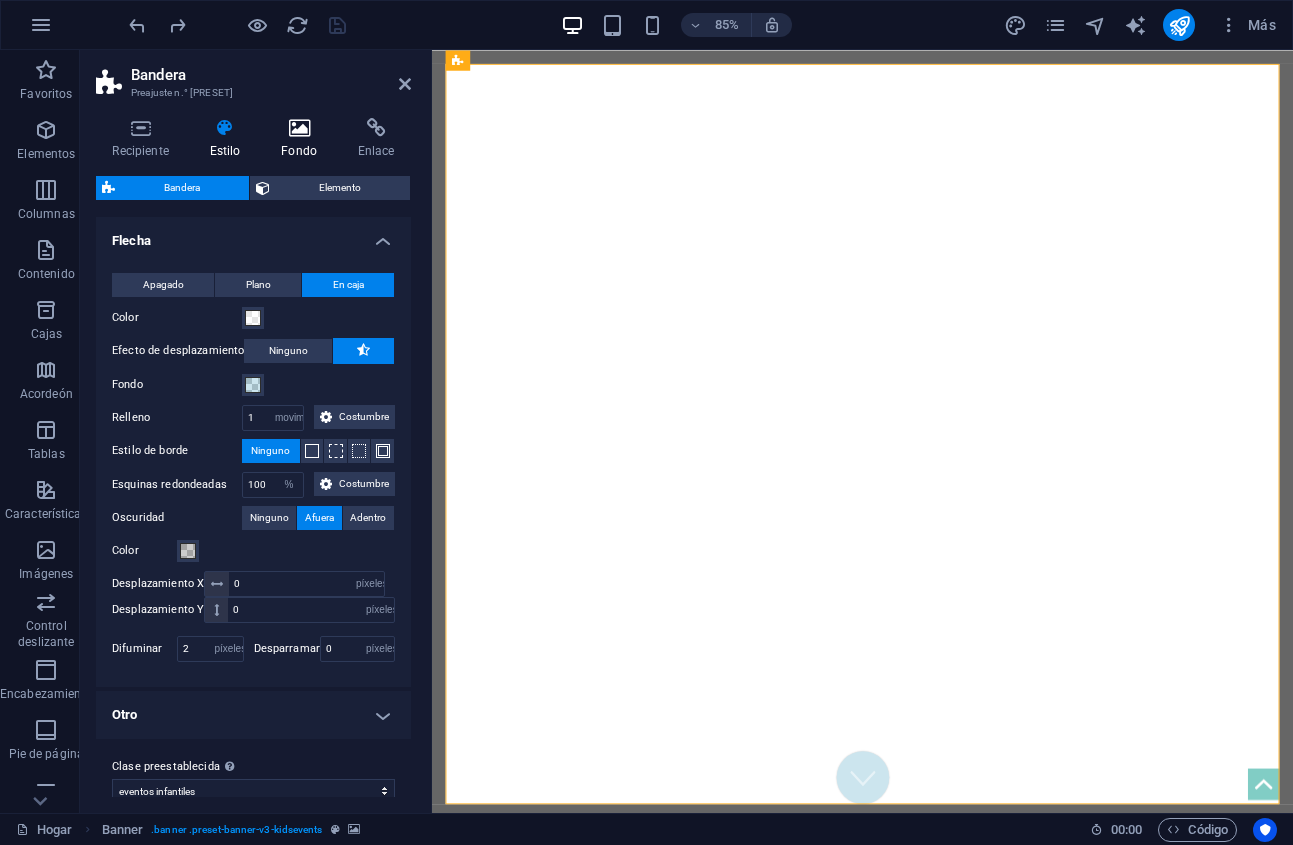 click at bounding box center (299, 128) 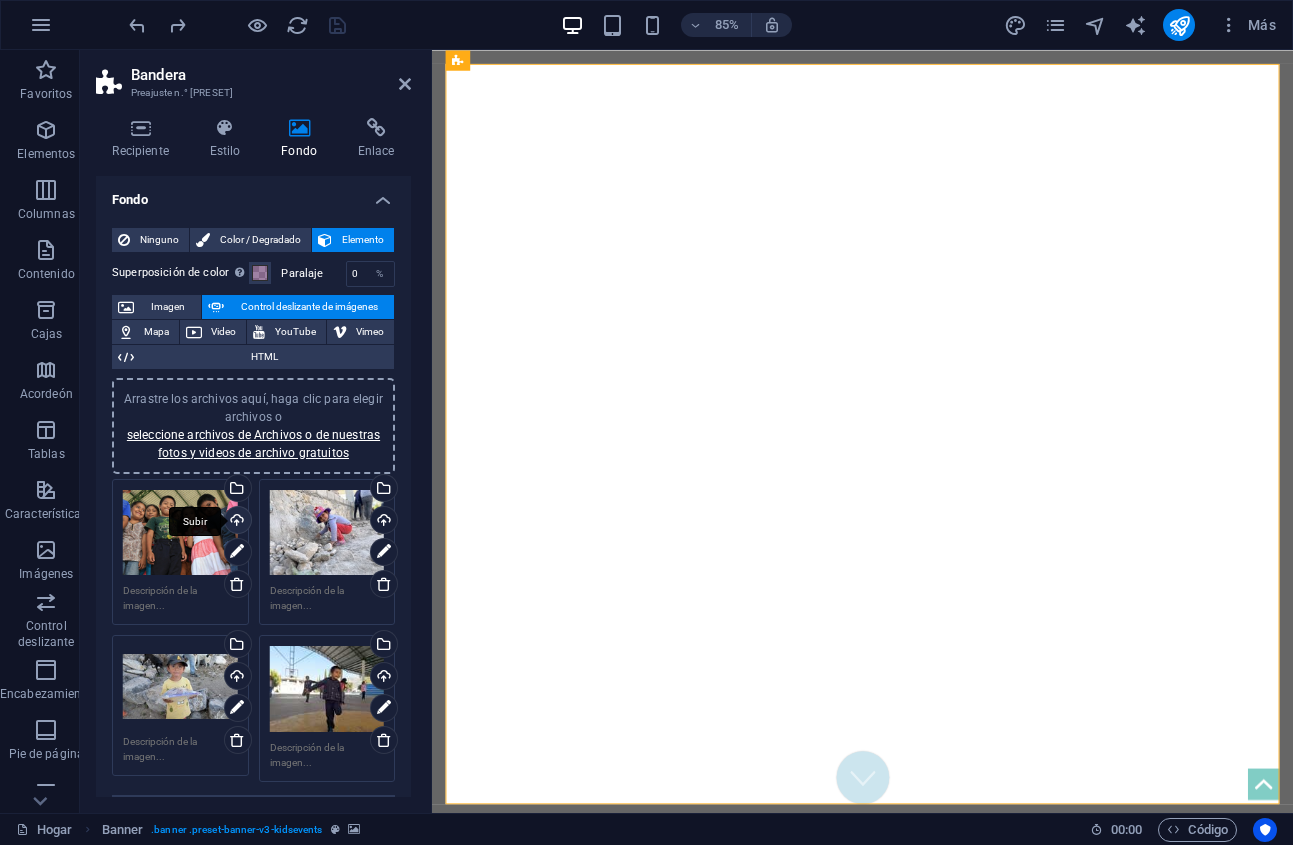 click on "Subir" at bounding box center [236, 522] 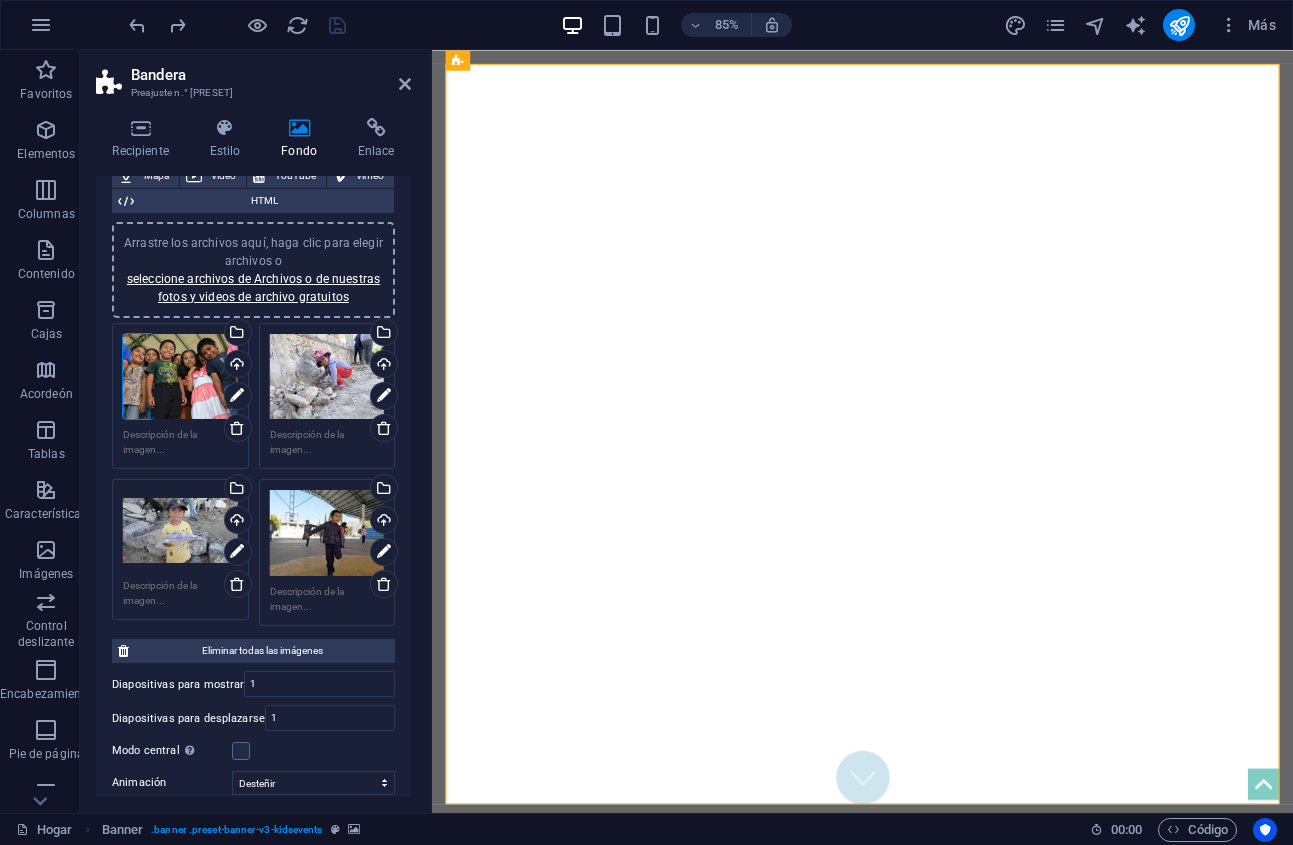 scroll, scrollTop: 185, scrollLeft: 0, axis: vertical 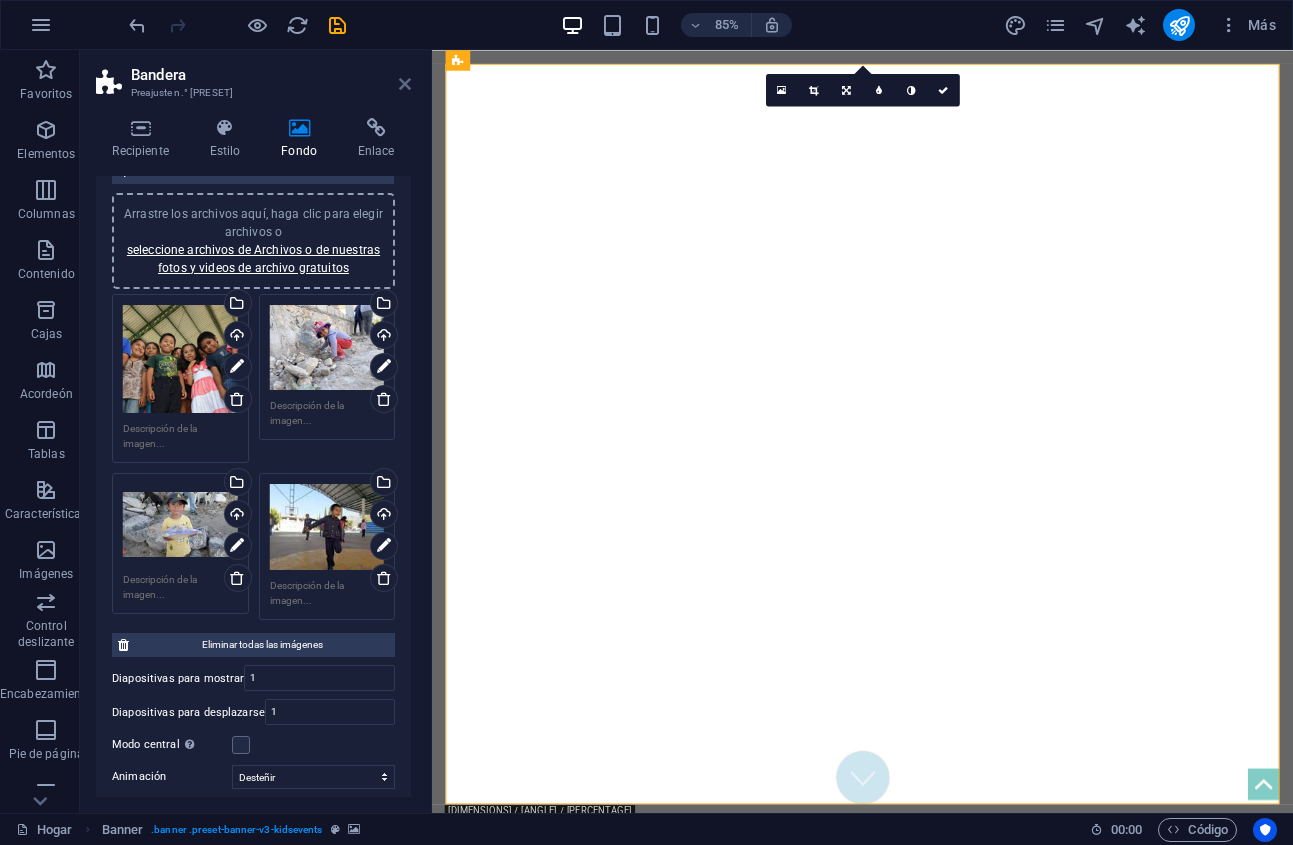 click at bounding box center (405, 84) 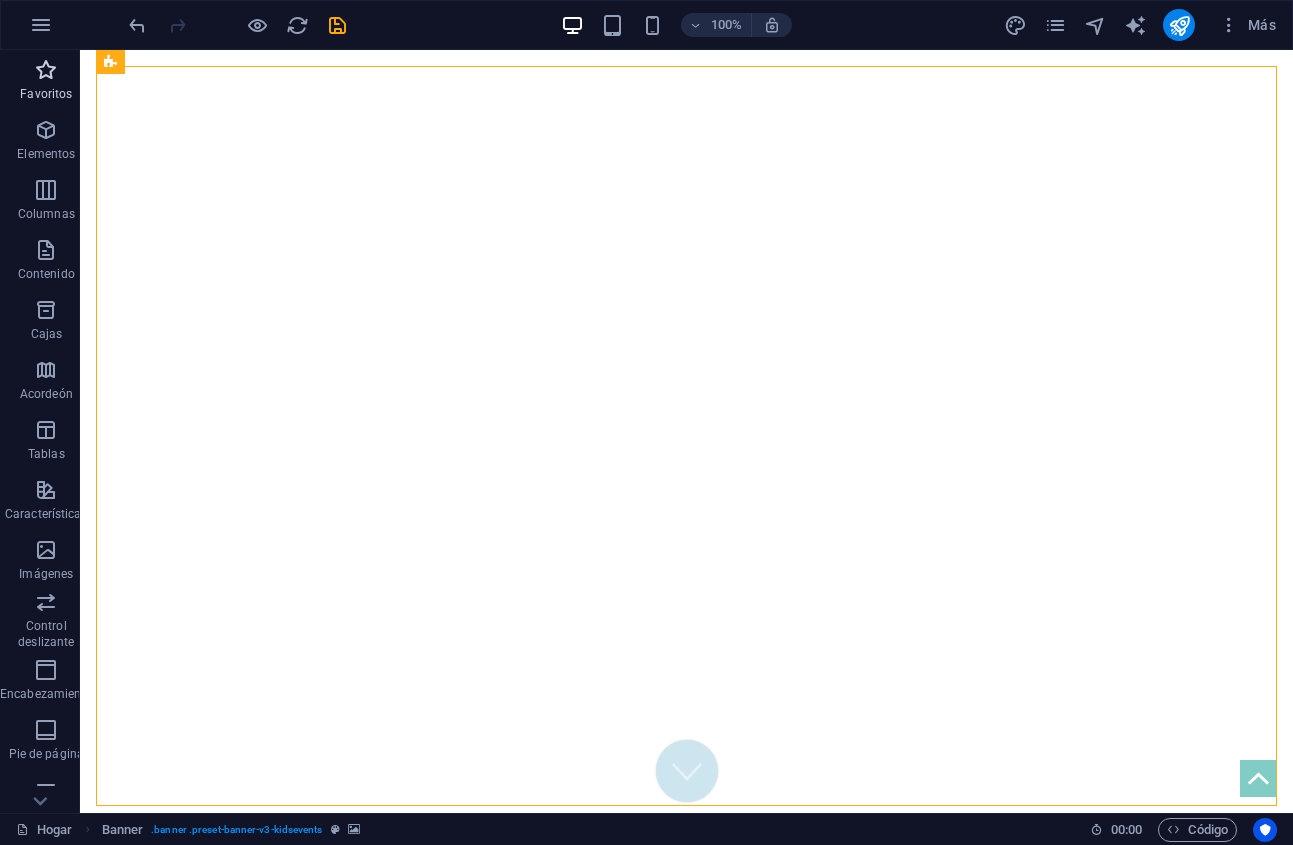 click at bounding box center (46, 70) 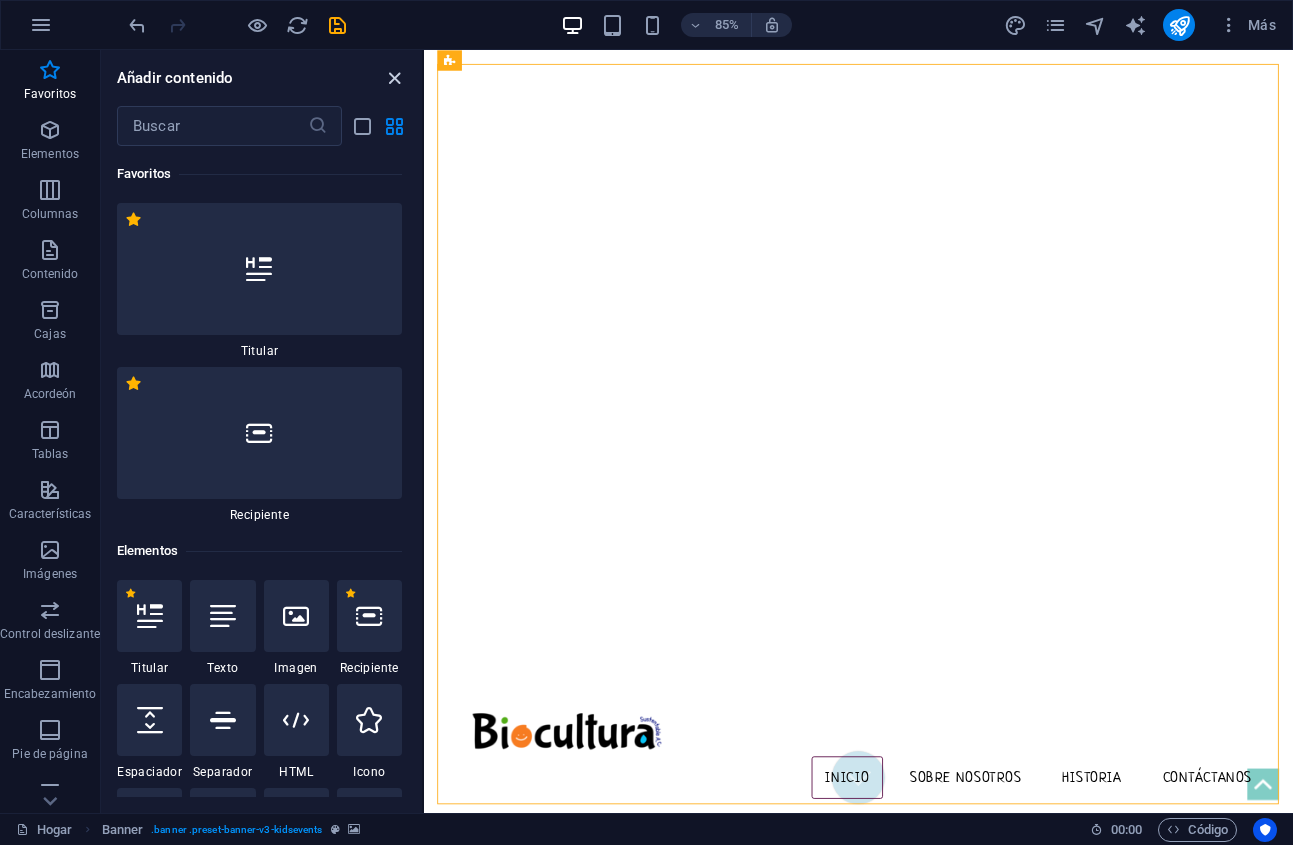 click at bounding box center (394, 78) 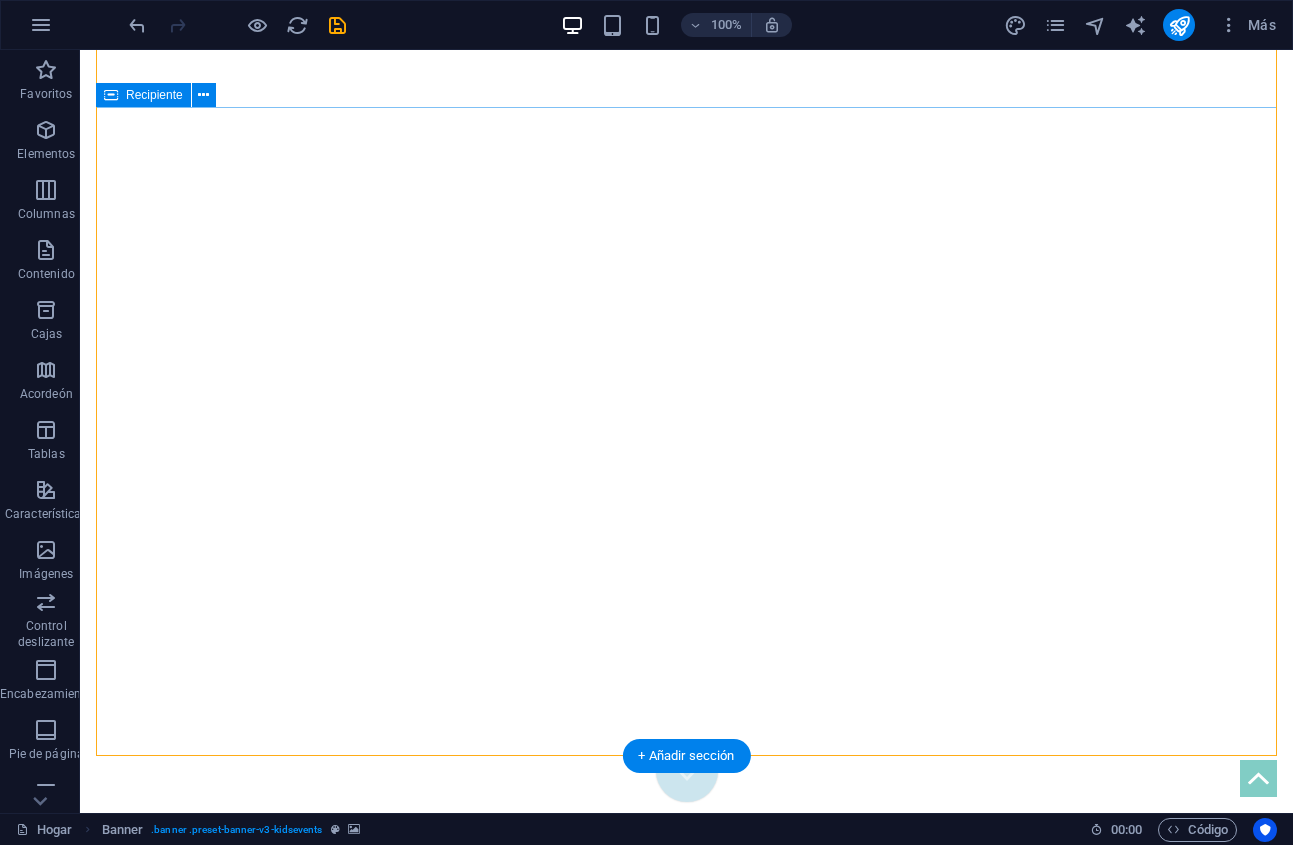 scroll, scrollTop: 50, scrollLeft: 0, axis: vertical 